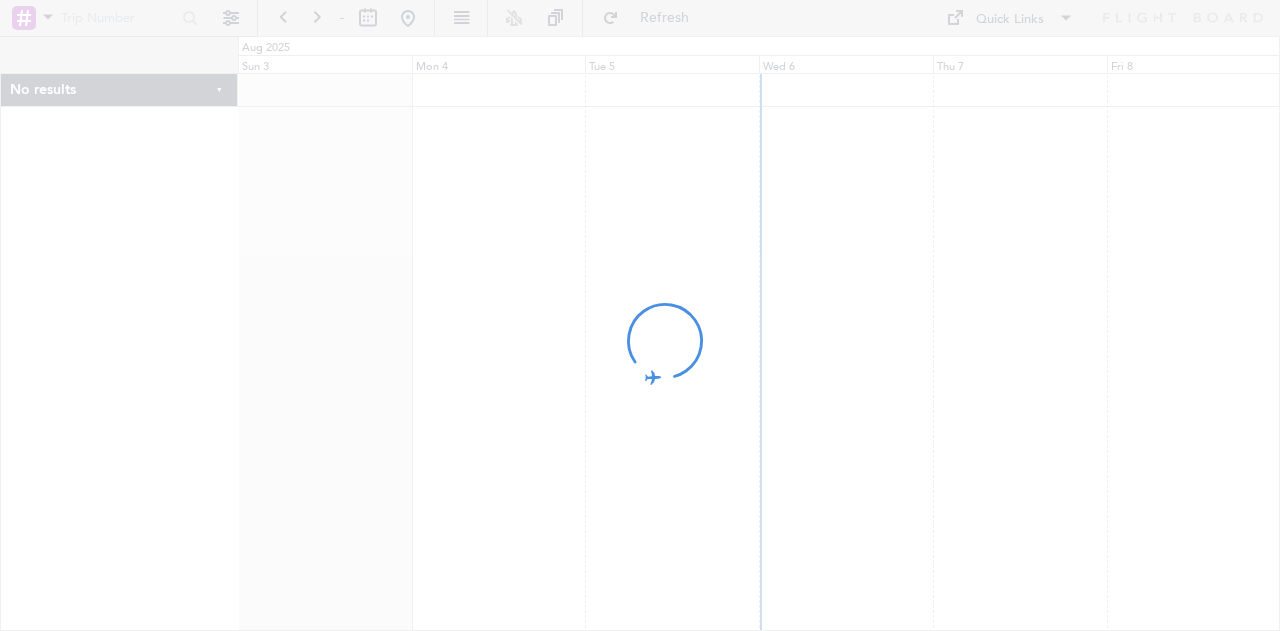 scroll, scrollTop: 0, scrollLeft: 0, axis: both 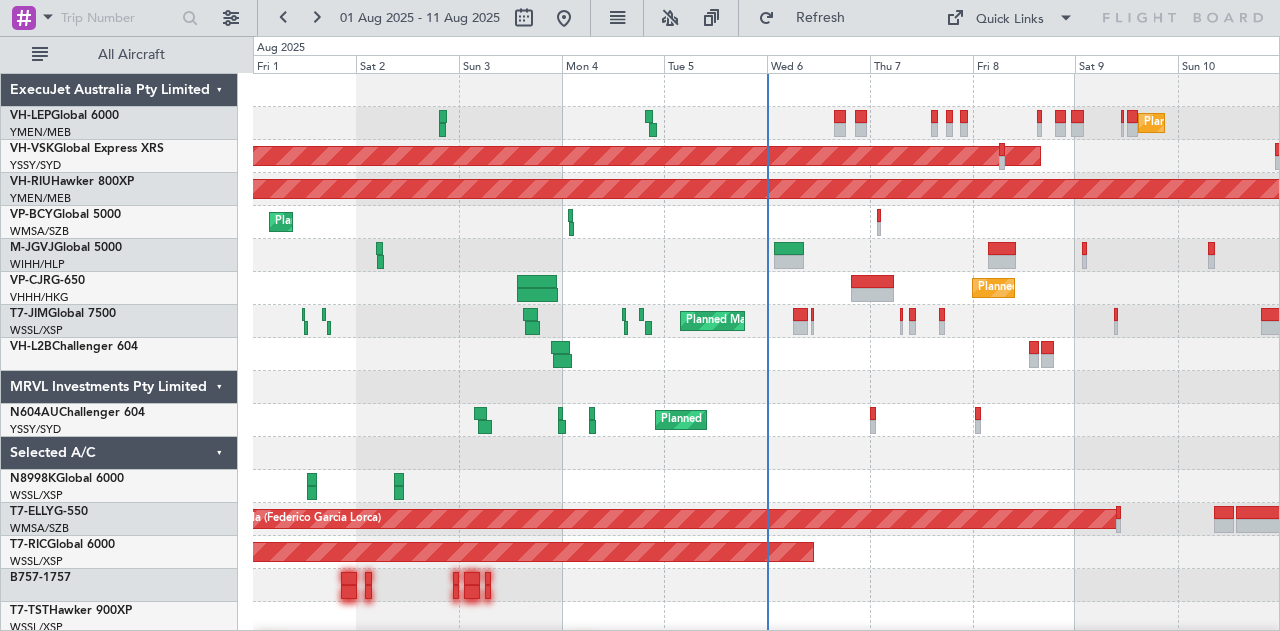 click on "Planned Maint [CITY] ([CITY])
Planned Maint [CITY] ([CITY])
Planned Maint [CITY] ([CITY])
Planned Maint [CITY] ([CITY])
Planned Maint [CITY] ([CITY])
Planned Maint [CITY] ([CITY])
AOG Maint [CITY] ([CITY])
Planned Maint [CITY] ([CITY])" 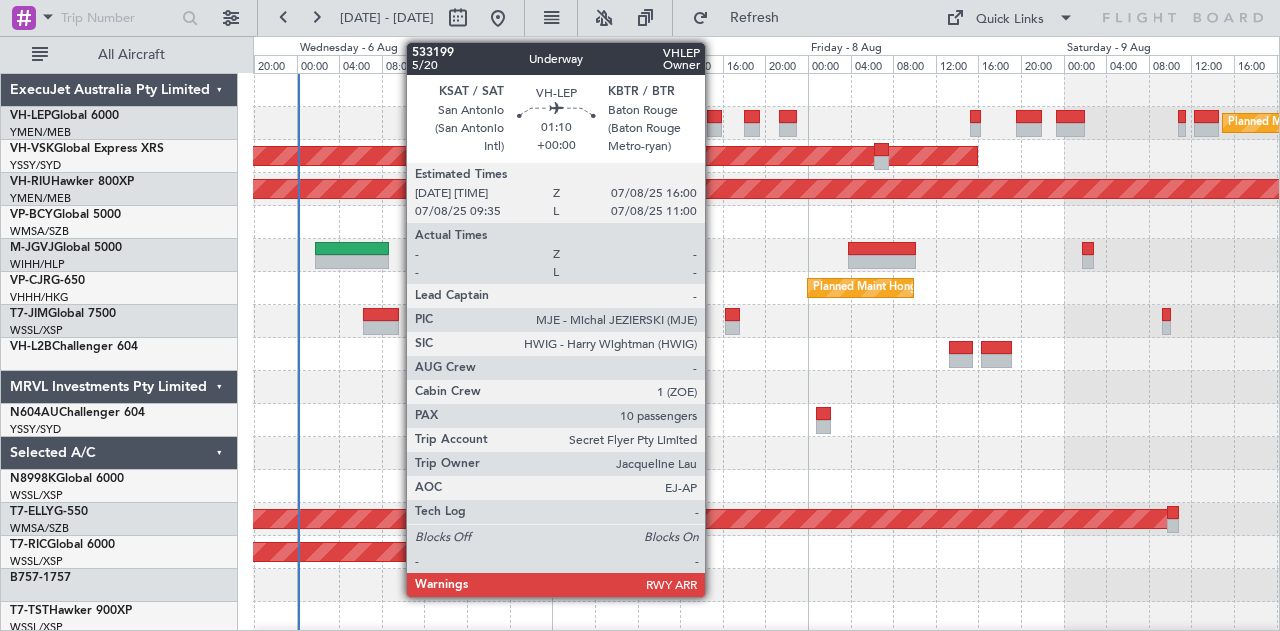 click 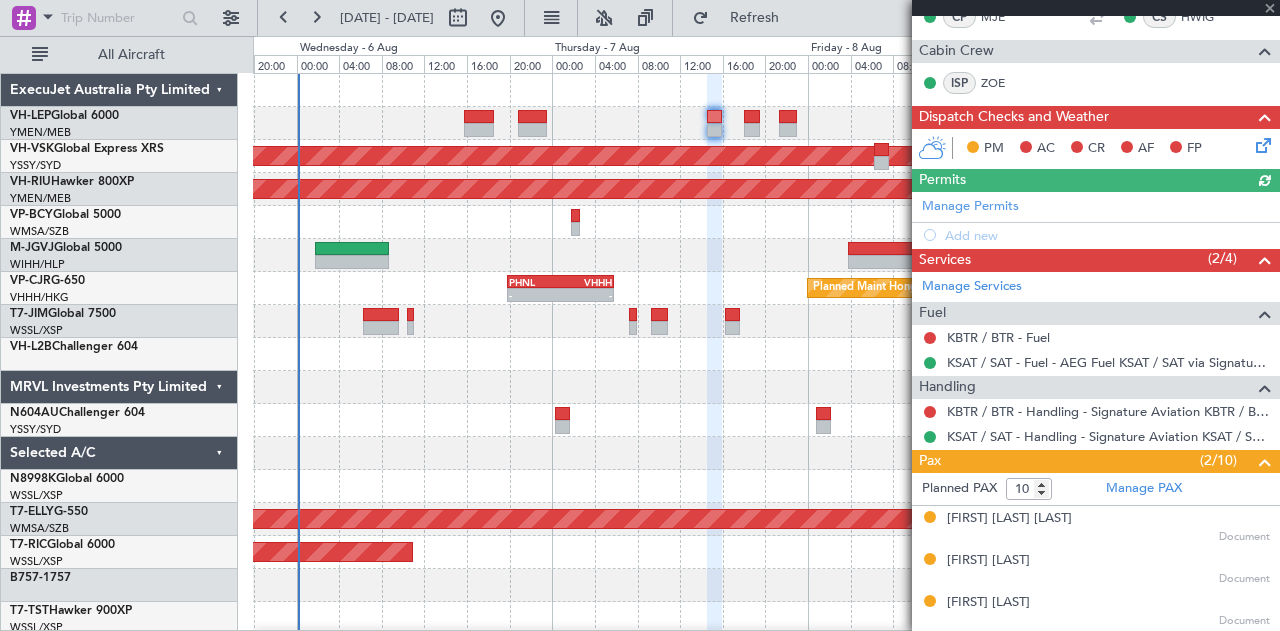 scroll, scrollTop: 400, scrollLeft: 0, axis: vertical 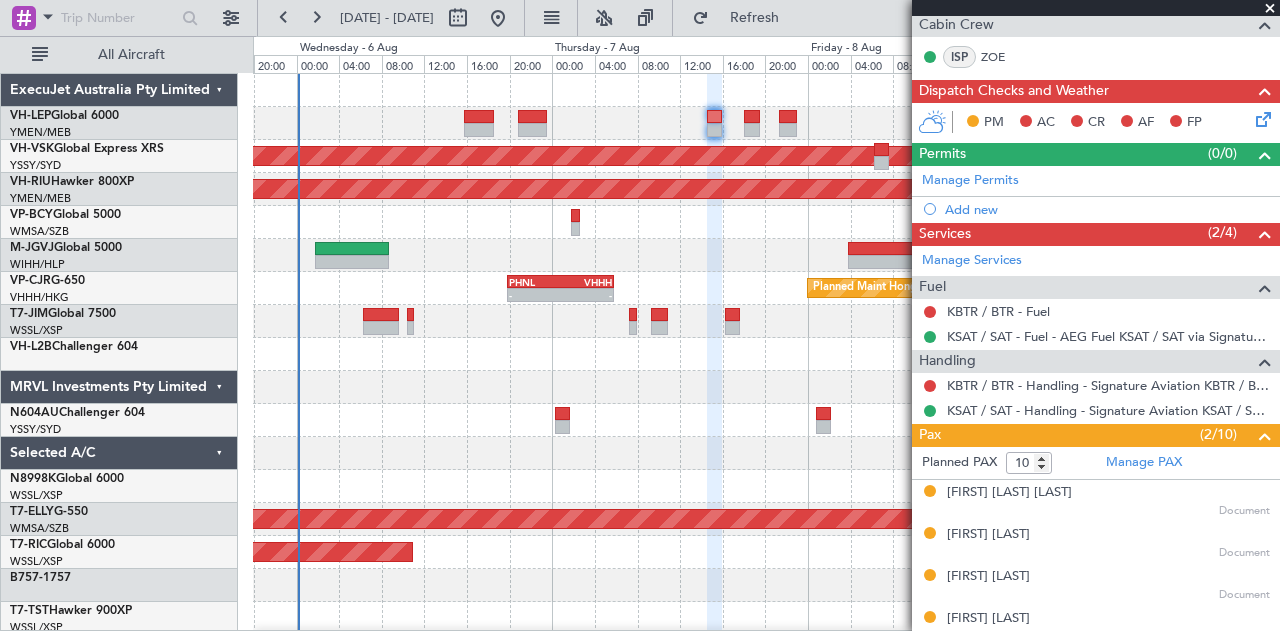 click on "Planned Maint Los Angeles (Los Angeles International)" 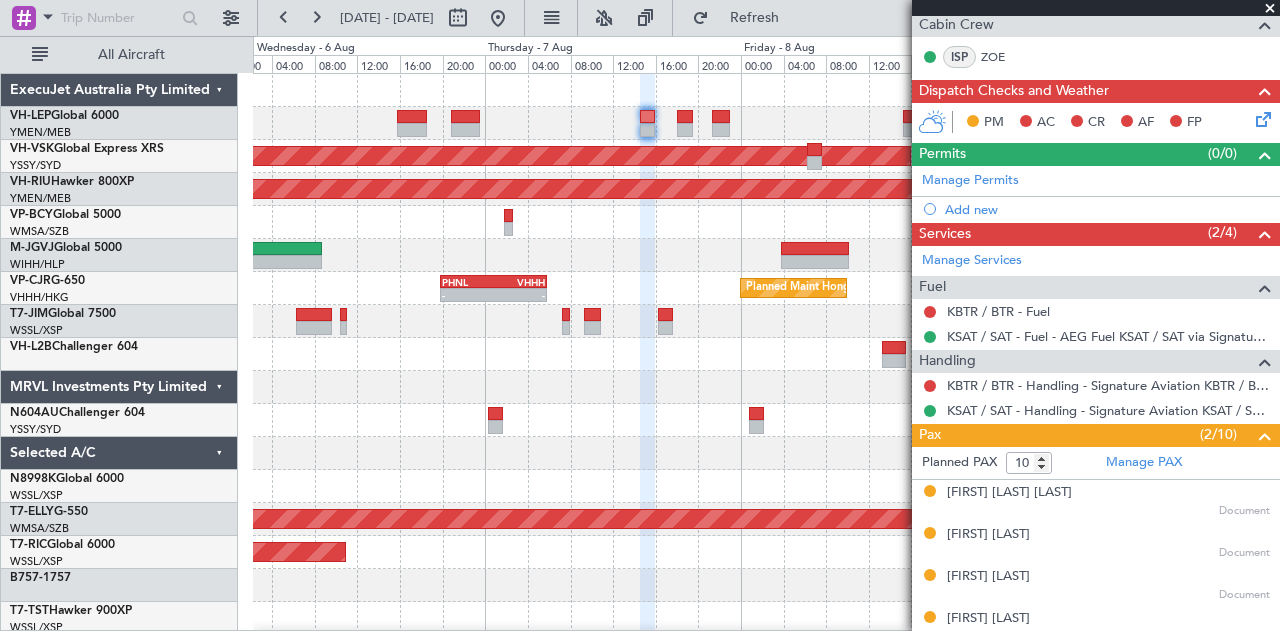 click on "Planned Maint Los Angeles (Los Angeles International)" 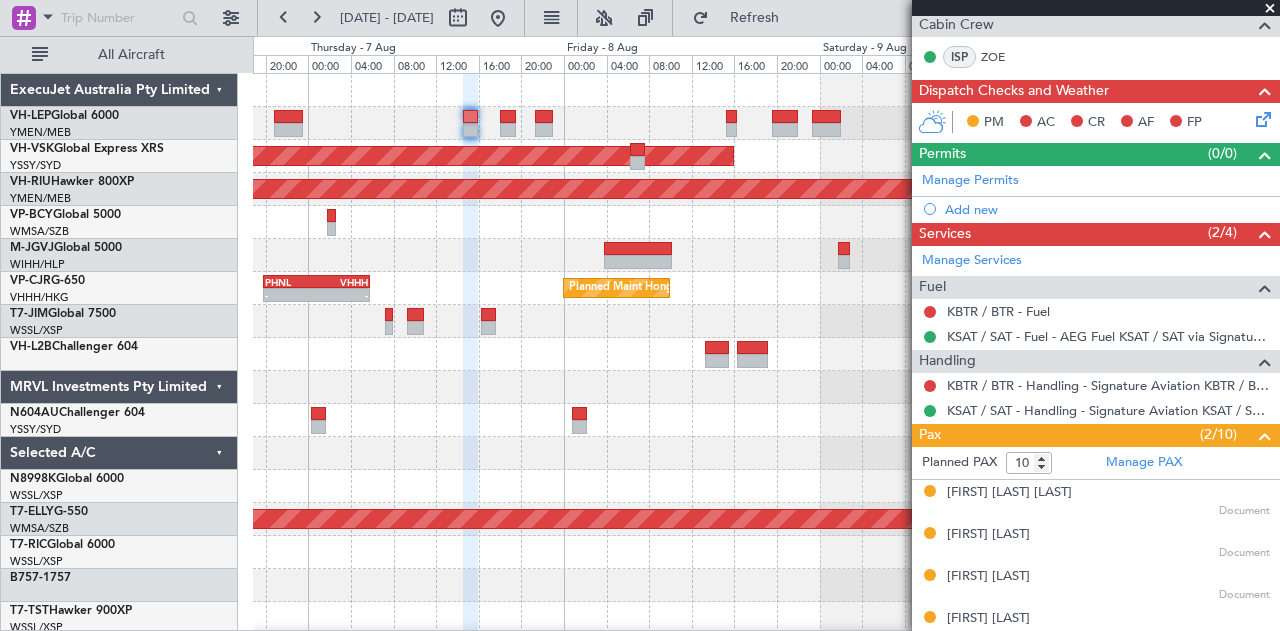 click on "Planned Maint [CITY] ([CITY])
Planned Maint [CITY] ([CITY])
Planned Maint [CITY] ([CITY])
Planned Maint [CITY] ([CITY])
-
-
PHNL
[TIME] Z
VHHH
[TIME] Z
Planned Maint [CITY] ([CITY])
-
-
VOCB
[TIME] Z
EGSS
[TIME] Z
Planned Maint [CITY] ([CITY])
AOG Maint [CITY] ([CITY])
-
-
HECA
[TIME] Z
WMSA
[TIME] Z
Planned Maint [CITY] ([CITY])" 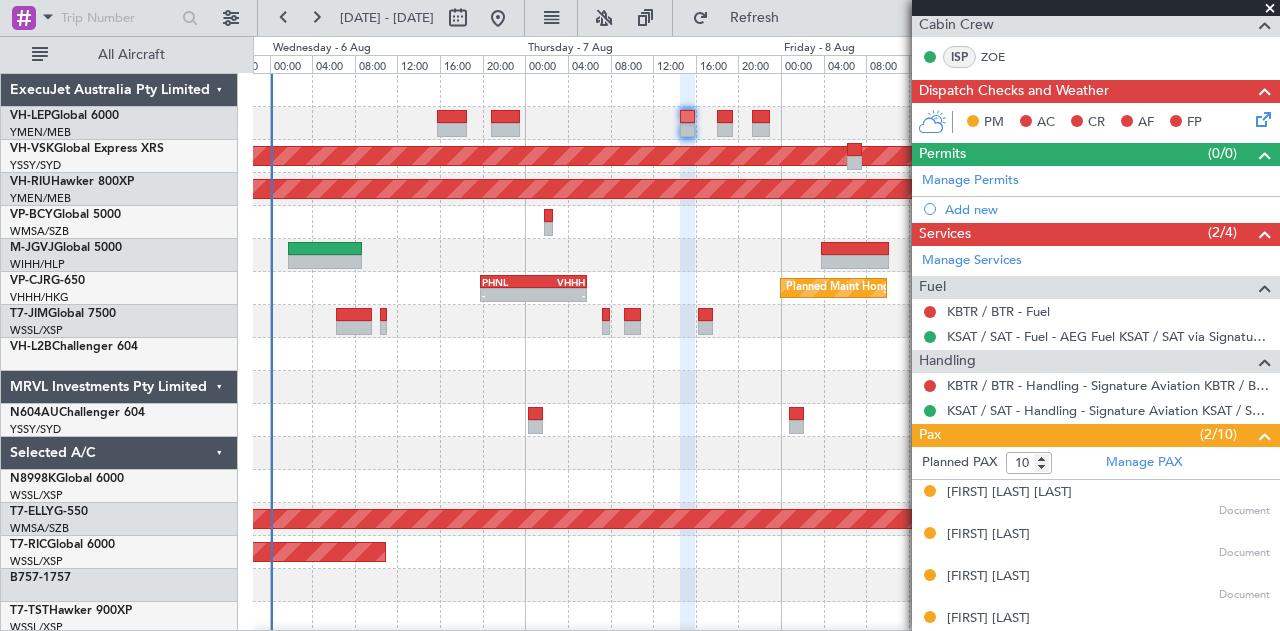click on "Planned Maint [CITY] ([CITY])
Planned Maint [CITY] ([CITY])
Planned Maint [CITY] ([CITY])
Planned Maint [CITY] ([CITY])
Planned Maint [CITY] ([CITY])
Planned Maint [CITY] ([CITY])
AOG Maint [CITY] ([CITY])
Planned Maint [CITY] ([CITY])" 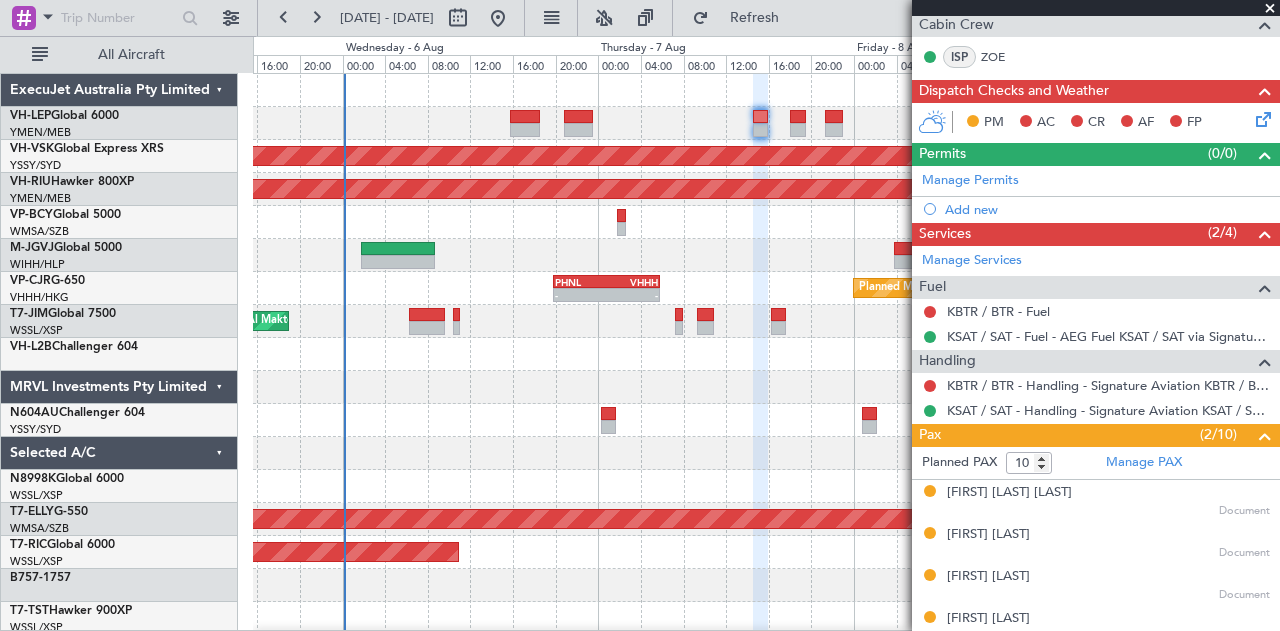 click 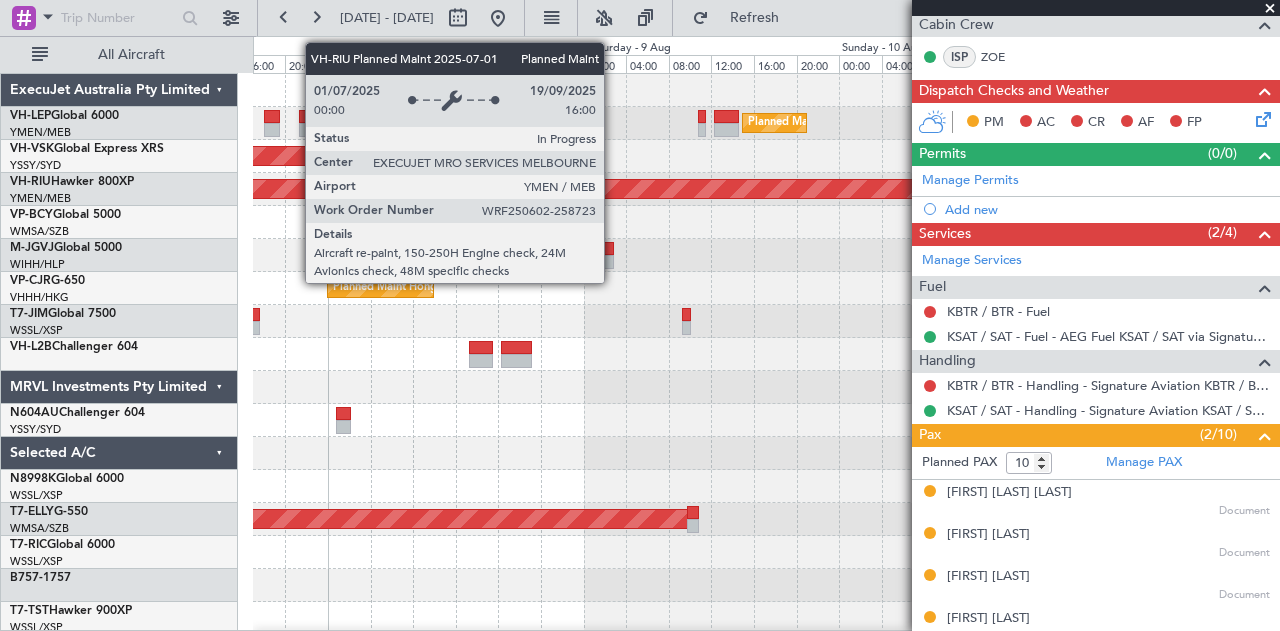 click on "Planned Maint [CITY] ([CITY])
Planned Maint [CITY] ([CITY])
Planned Maint [CITY] ([CITY])
Planned Maint [CITY] ([CITY])
-
-
PHNL
[TIME] Z
VHHH
[TIME] Z
-
-
VOCB
[TIME] Z
EGSS
[TIME] Z
-
-
EGSS
[TIME] Z
VIDP
[TIME] Z
AOG Maint [CITY] ([CITY])
-
-
HECA
[TIME] Z
WMSA
[TIME] Z
Planned Maint [CITY] ([CITY])" 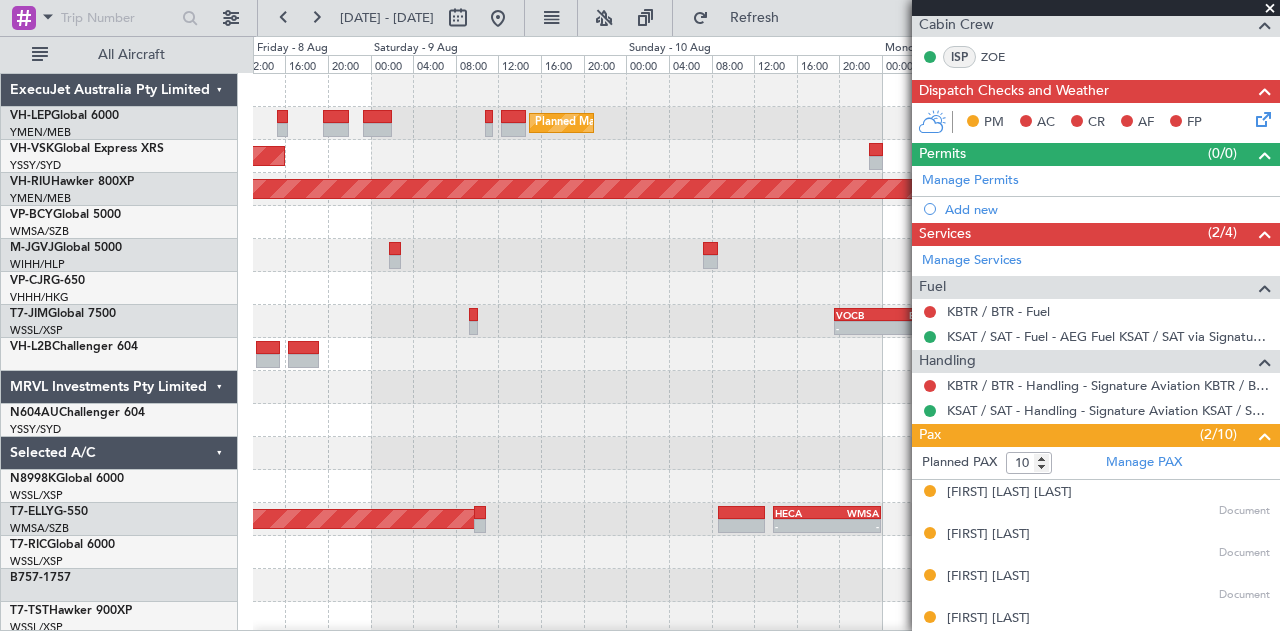 click on "Planned Maint [CITY] ([CITY])
Planned Maint [CITY] ([CITY])
Planned Maint [CITY] ([CITY])
Planned Maint [CITY] ([CITY])
-
-
VOCB
[TIME] Z
EGSS
[TIME] Z
-
-
EGSS
[TIME] Z
VIDP
[TIME] Z
AOG Maint [CITY] ([CITY])
-
-
HECA
[TIME] Z
WMSA
[TIME] Z" 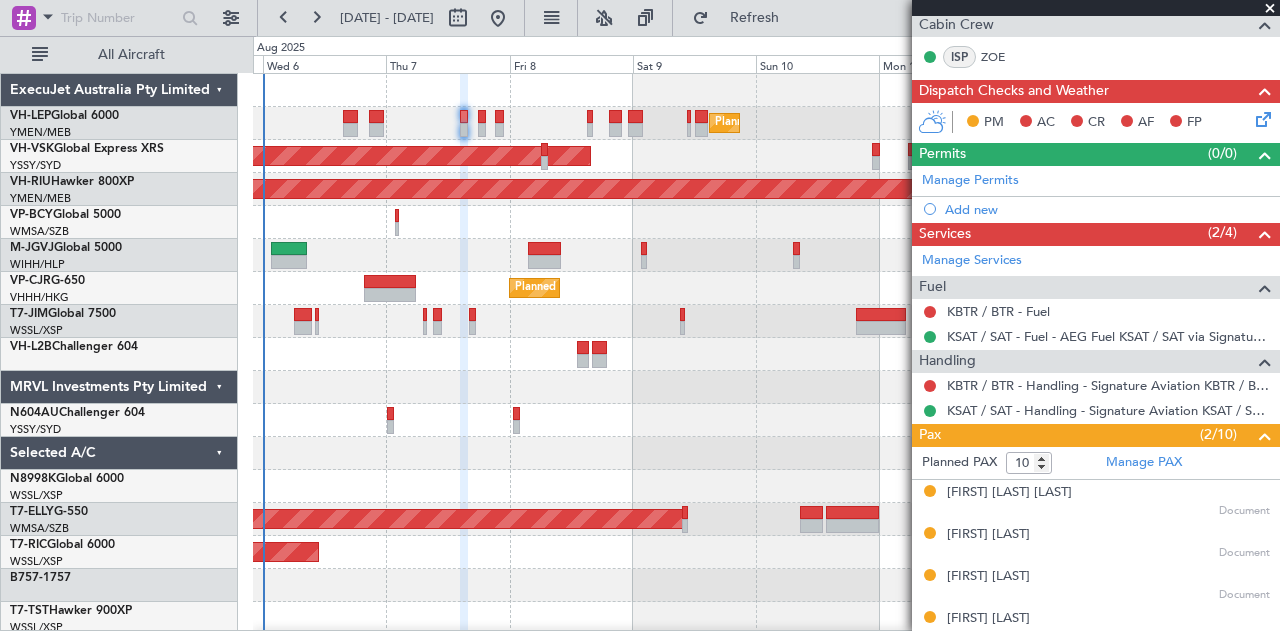 click on "Planned Maint [CITY] ([CITY])
Planned Maint [CITY] ([CITY])
Planned Maint [CITY] ([CITY])
Planned Maint [CITY] ([CITY])
Planned Maint [CITY] ([CITY])
Planned Maint [CITY] ([CITY])
AOG Maint [CITY] ([CITY])
Planned Maint [CITY] ([CITY])" 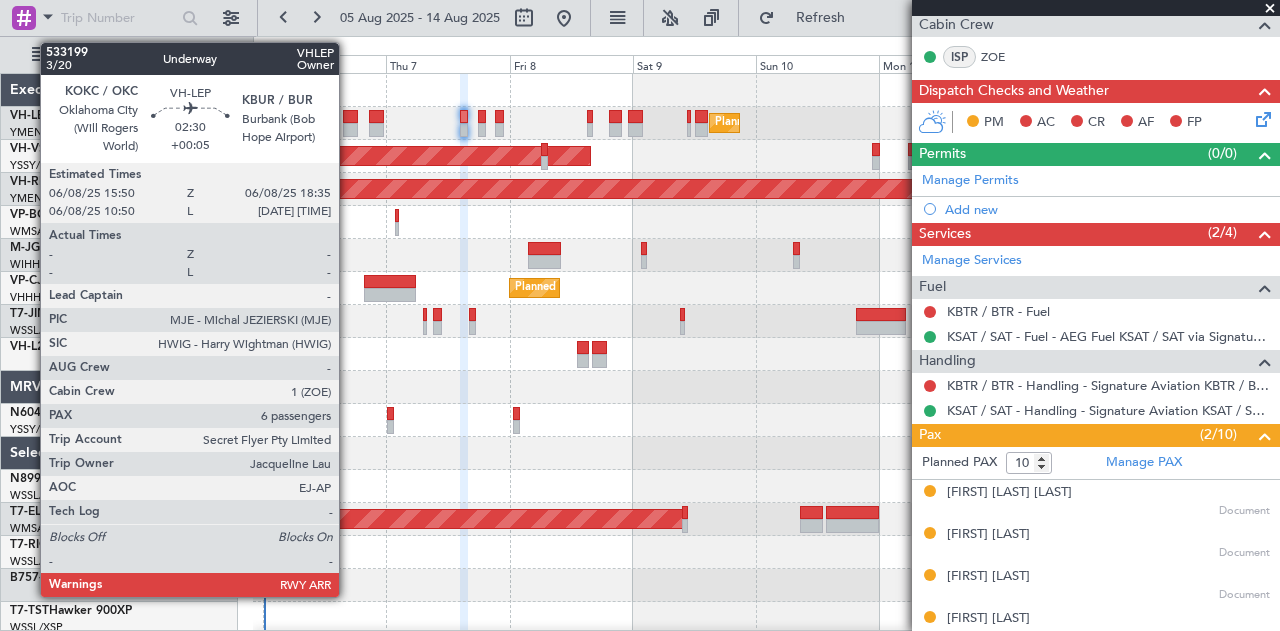 click 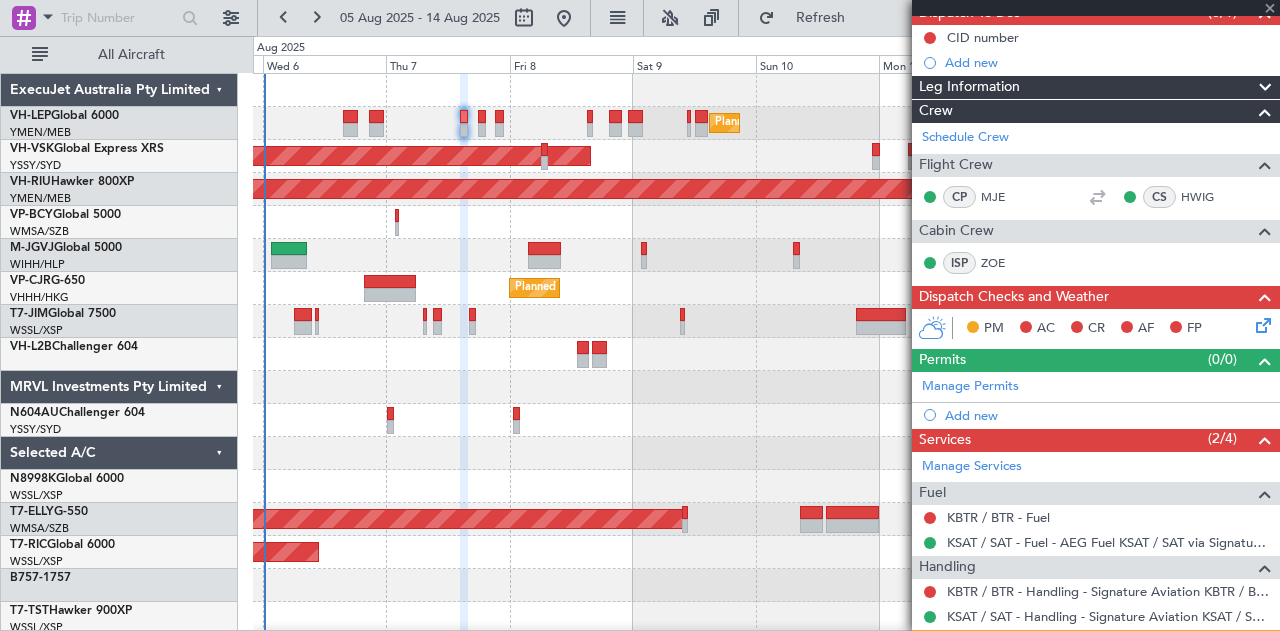 scroll, scrollTop: 0, scrollLeft: 0, axis: both 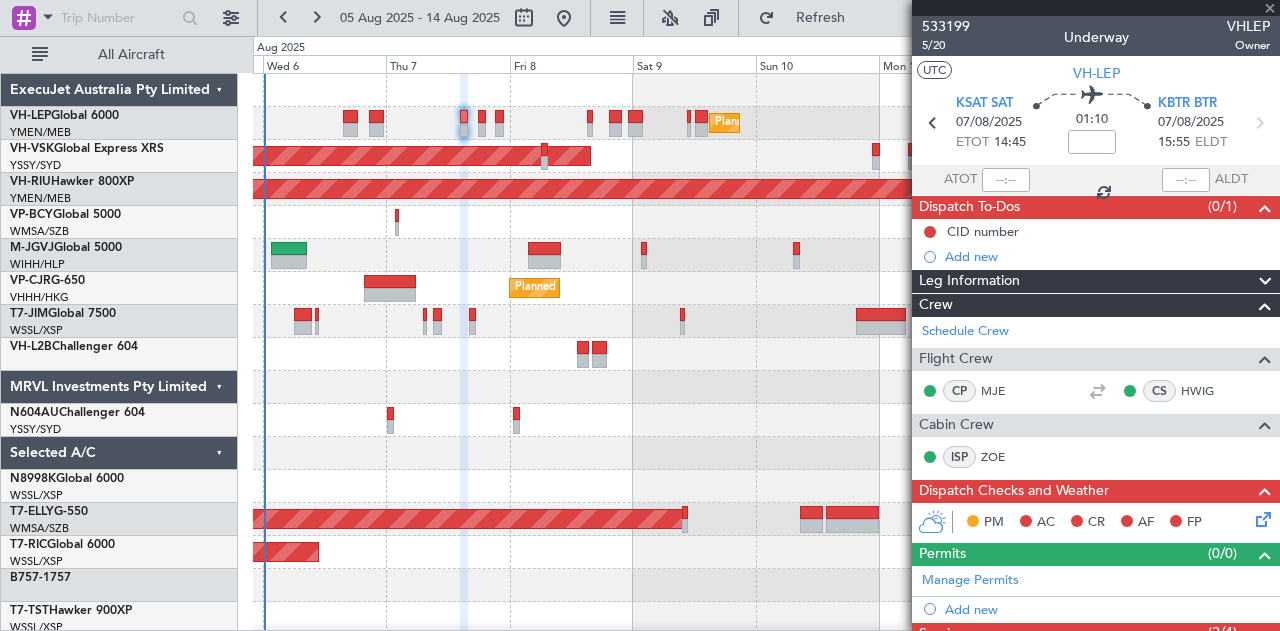 type on "+00:05" 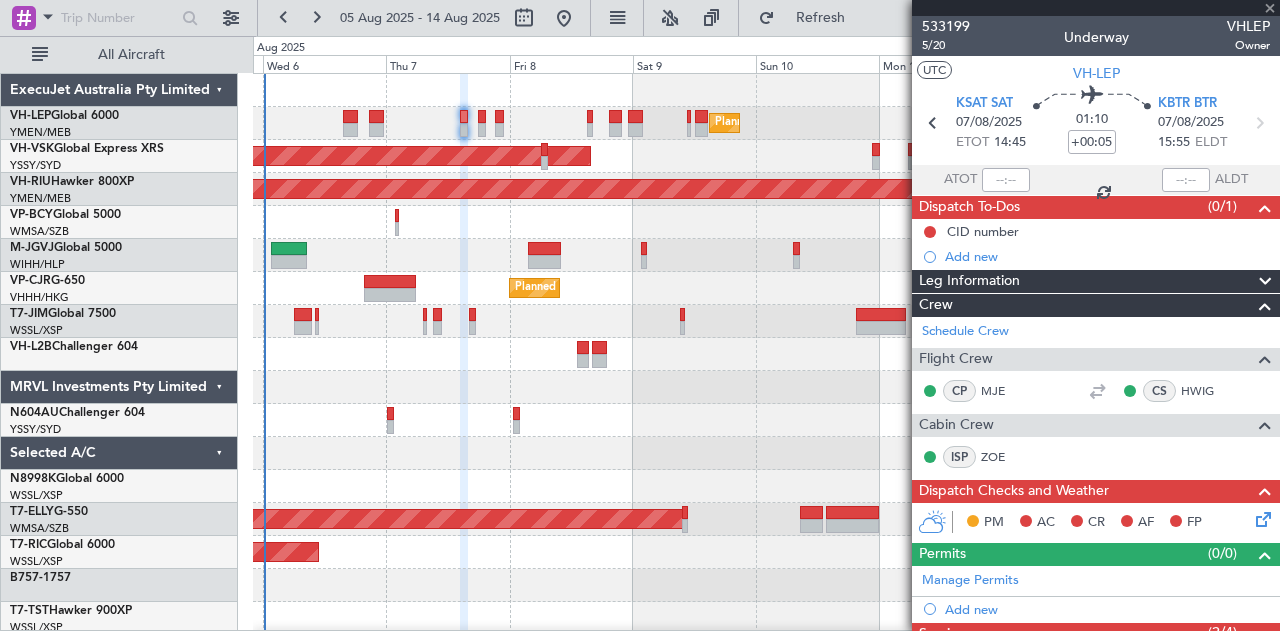 type on "6" 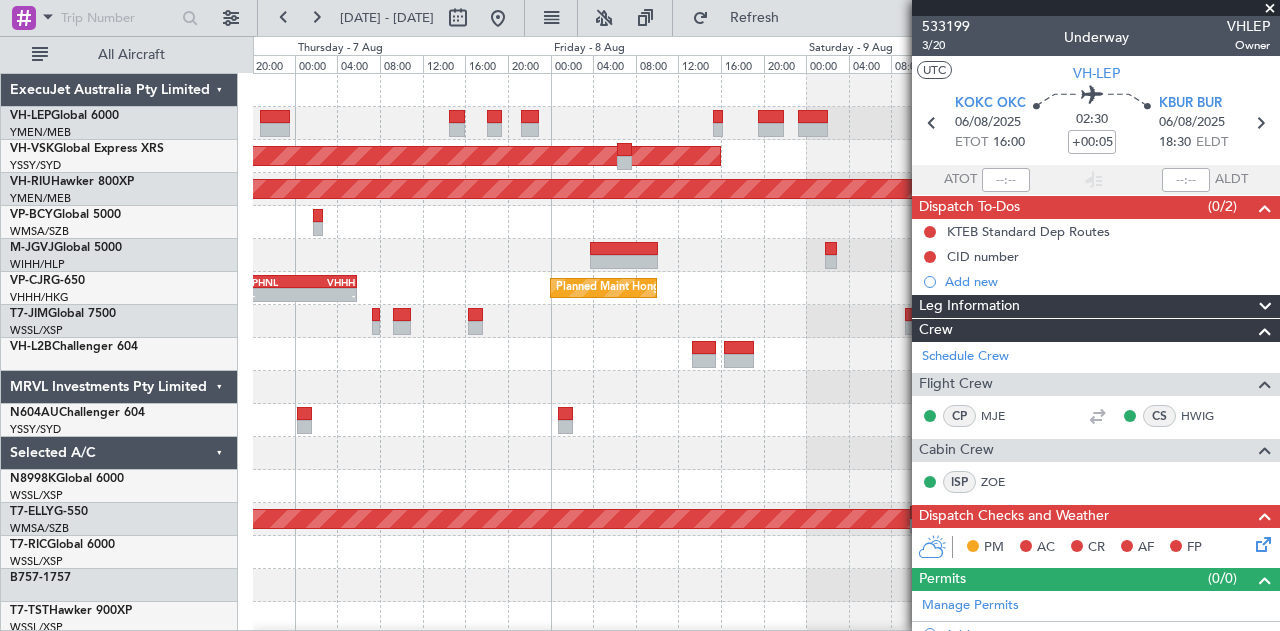 click on "Planned Maint [CITY] ([CITY])
Planned Maint [CITY] ([CITY])
Planned Maint [CITY] ([CITY])
Planned Maint [CITY] ([CITY])
-
-
PHNL
[TIME] Z
VHHH
[TIME] Z
-
-
VOCB
[TIME] Z
EGSS
[TIME] Z
AOG Maint [CITY] ([CITY])
-
-
HECA
[TIME] Z
WMSA
[TIME] Z
Planned Maint [CITY] ([CITY])" 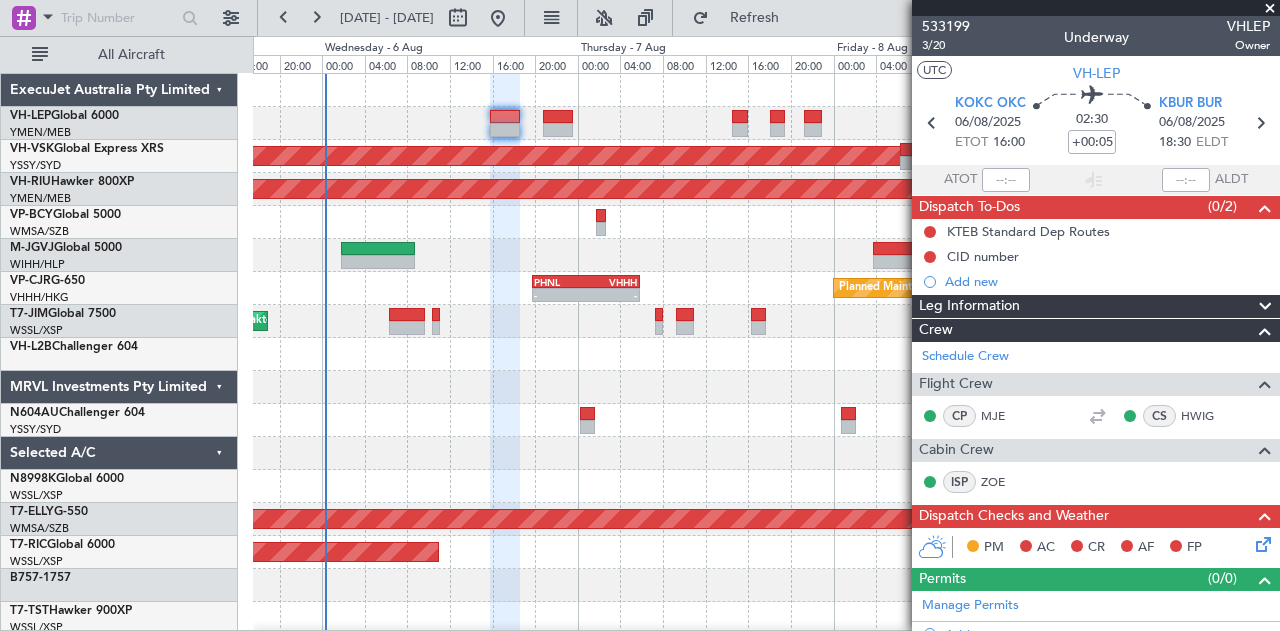 click on "Planned Maint Melbourne (Essendon)" 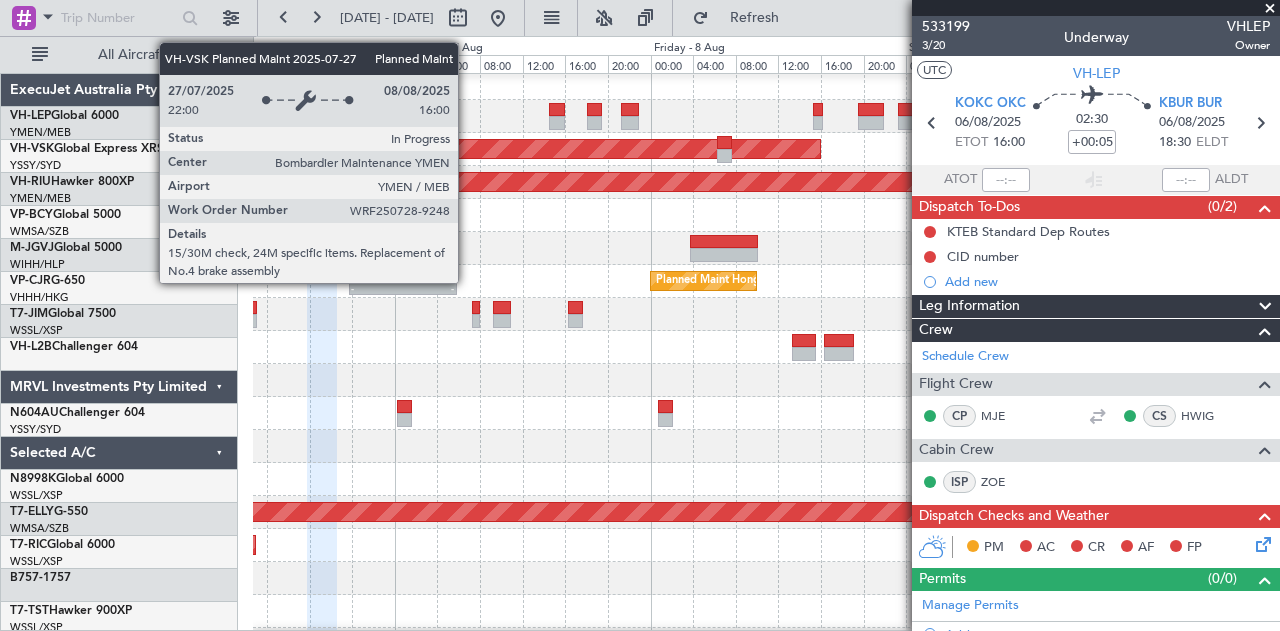 scroll, scrollTop: 7, scrollLeft: 0, axis: vertical 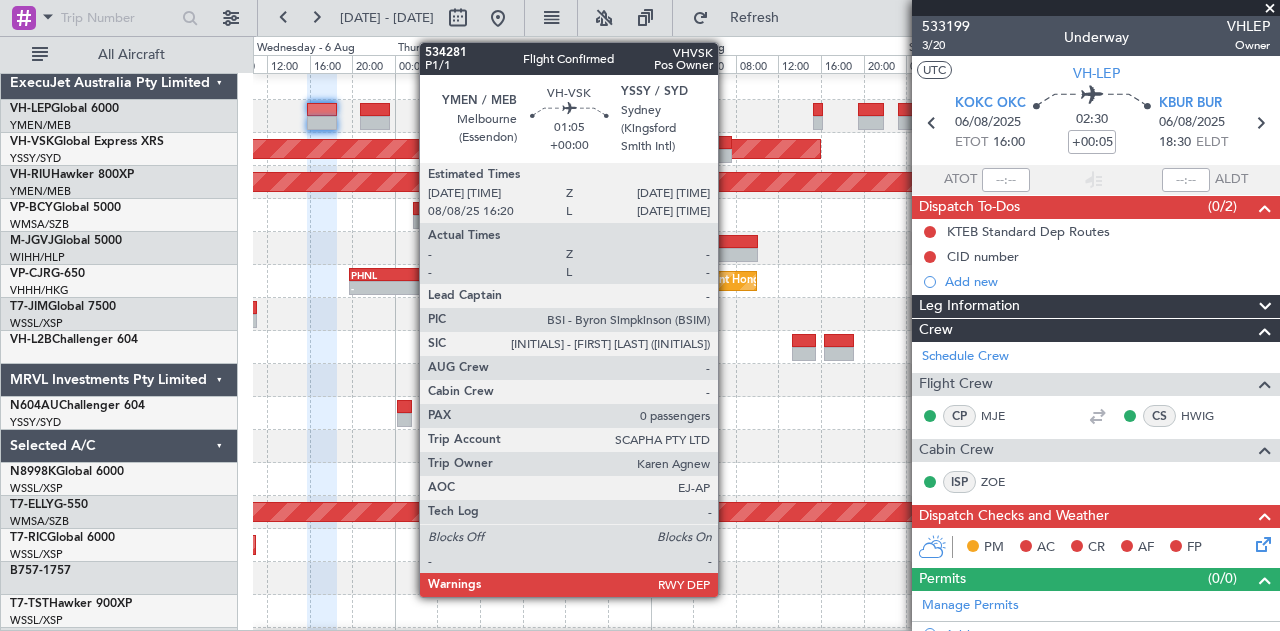 click 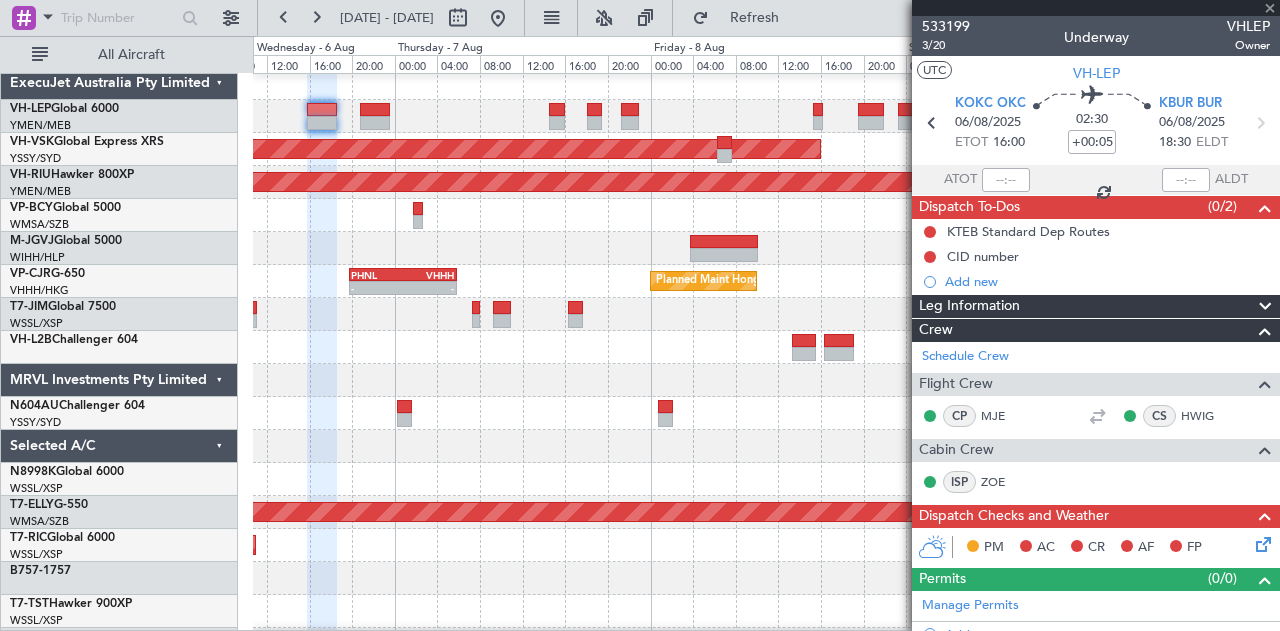 type 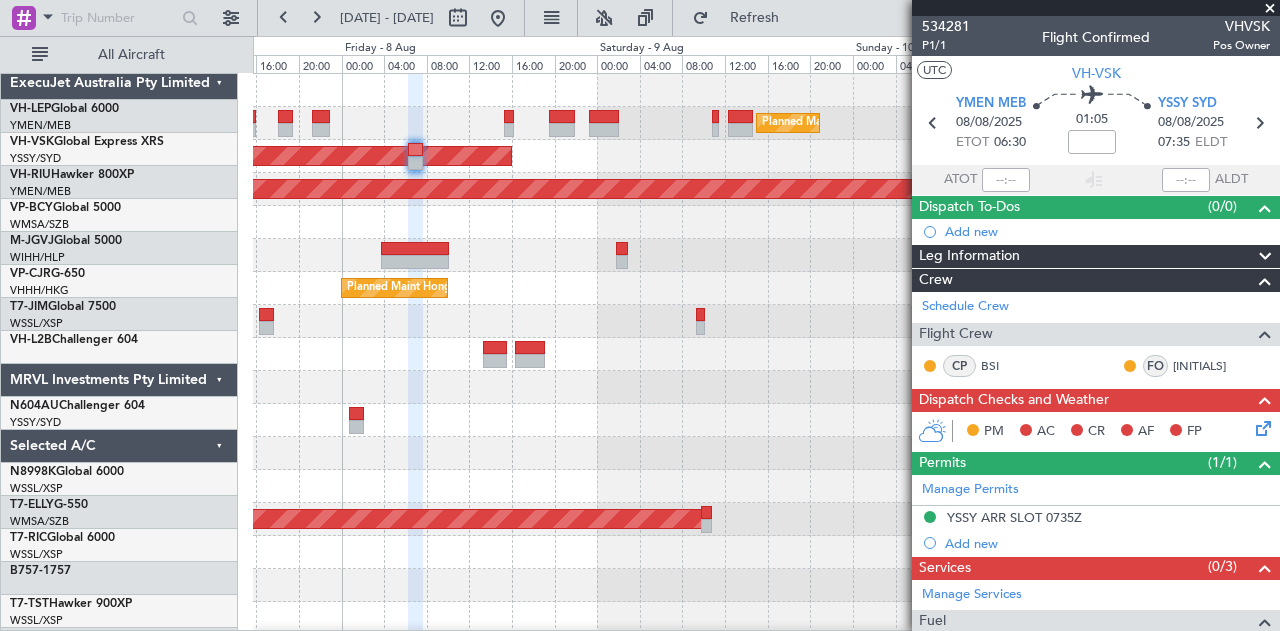 scroll, scrollTop: 0, scrollLeft: 0, axis: both 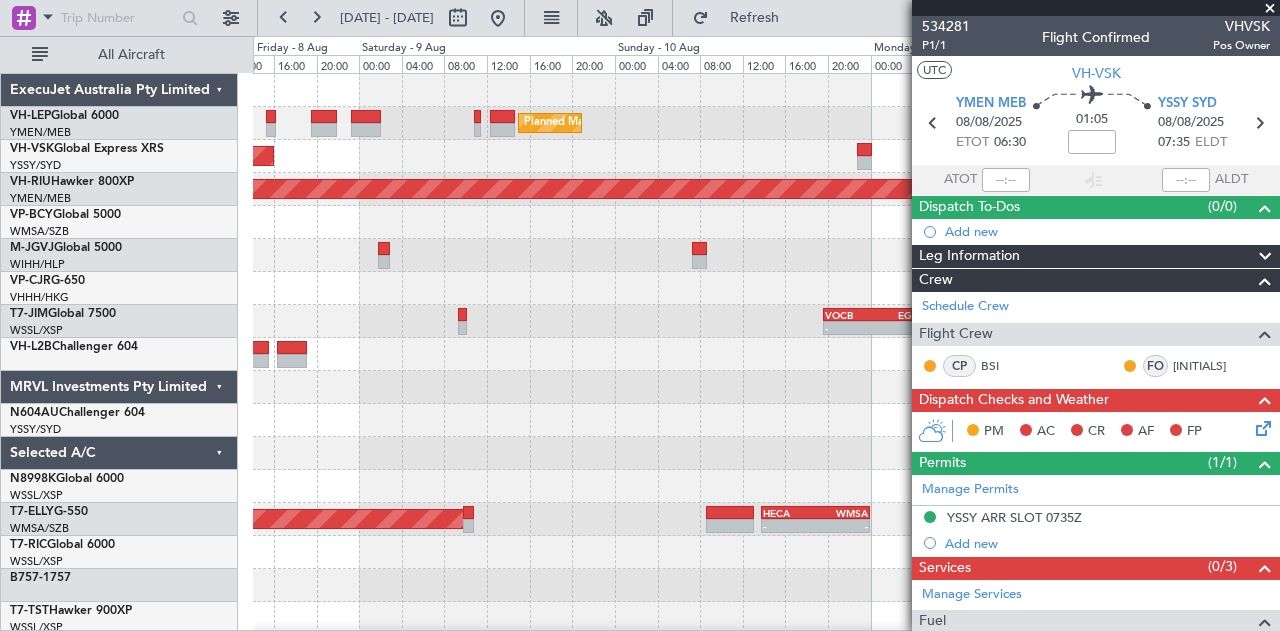 click 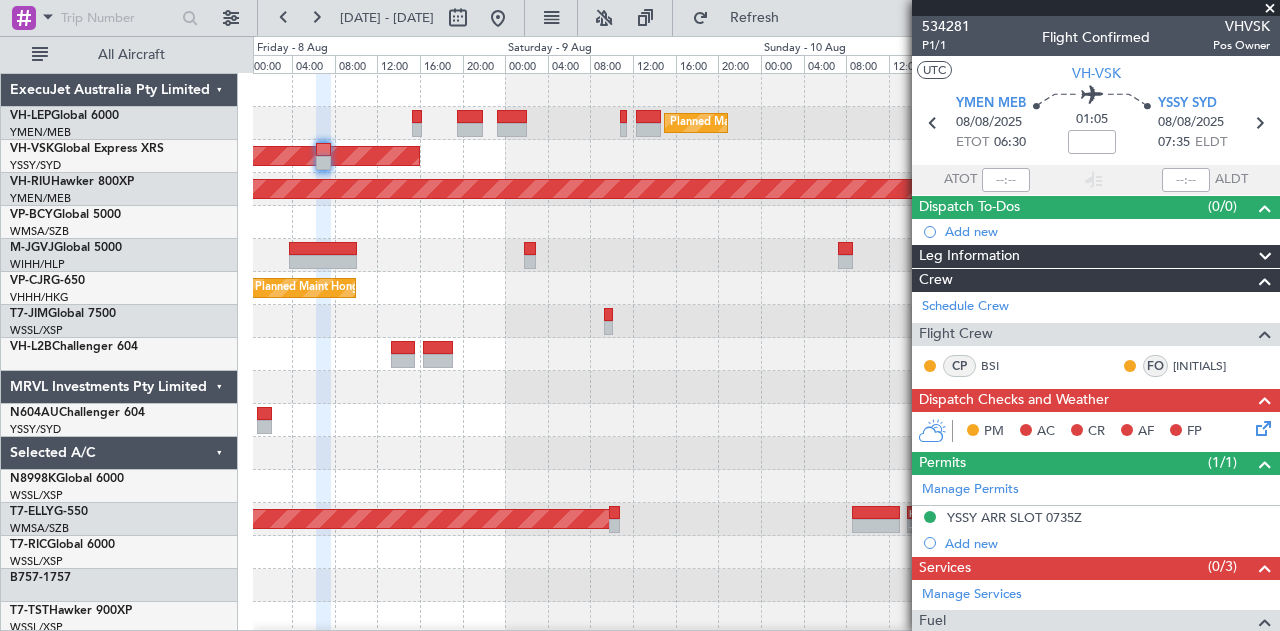 click on "Planned Maint Los Angeles (Los Angeles International)" 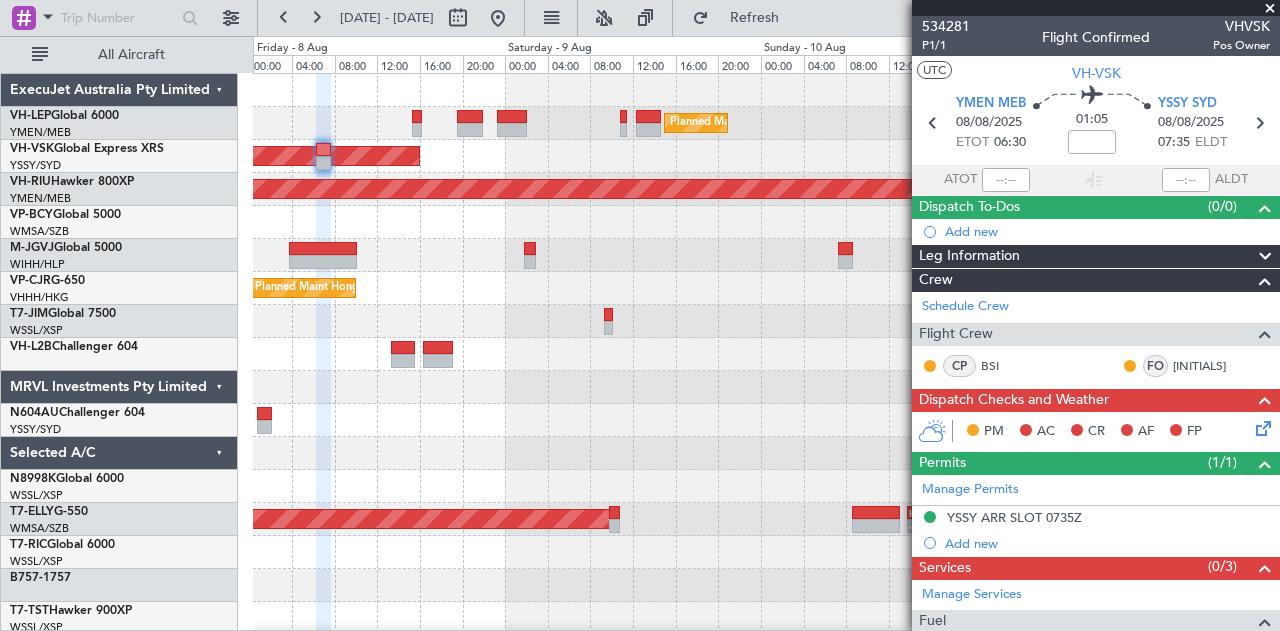 click on "Planned Maint Los Angeles (Los Angeles International)" 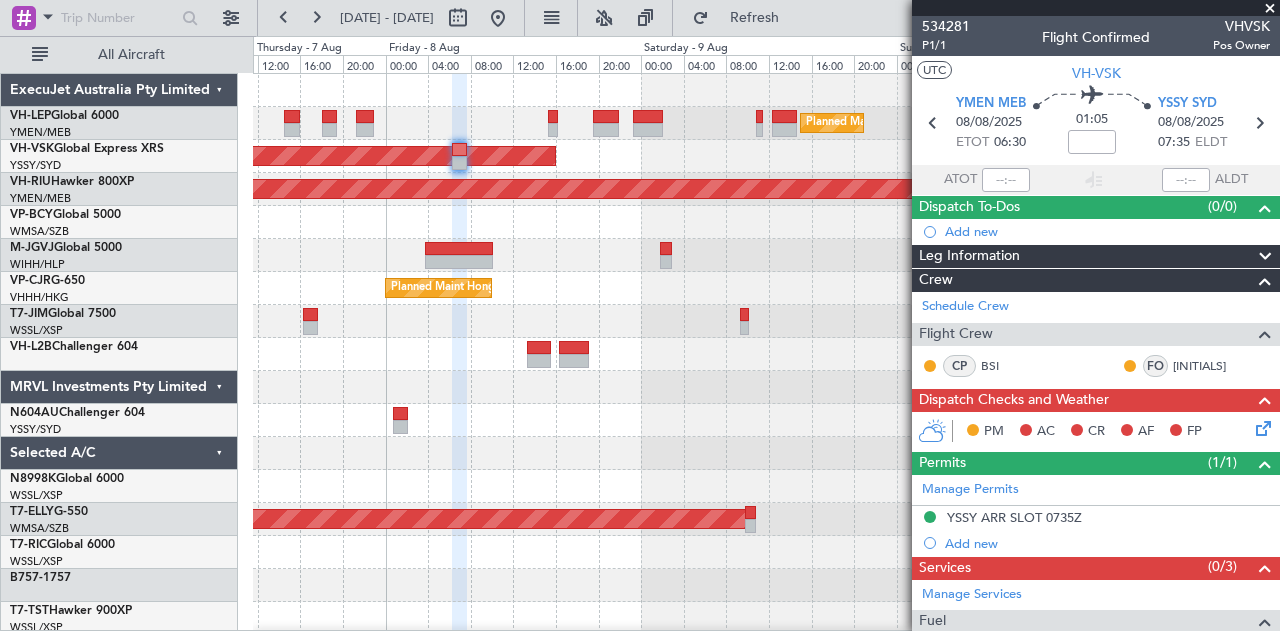 click on "Planned Maint [CITY] ([CITY])
Planned Maint [CITY] ([CITY])
Planned Maint [CITY] ([CITY])
Planned Maint [CITY] ([CITY])
-
-
PHNL
[TIME] Z
VHHH
[TIME] Z
-
-
VOCB
[TIME] Z
EGSS
[TIME] Z
AOG Maint [CITY] ([CITY])
-
-
HECA
[TIME] Z
WMSA
[TIME] Z" 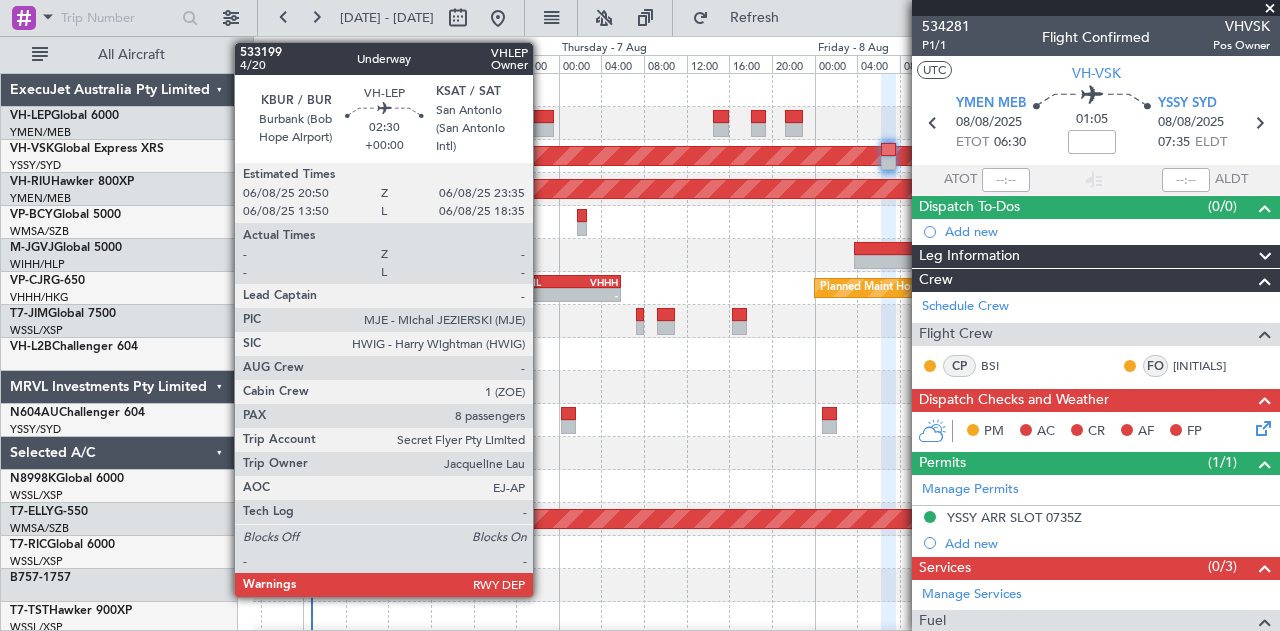 click 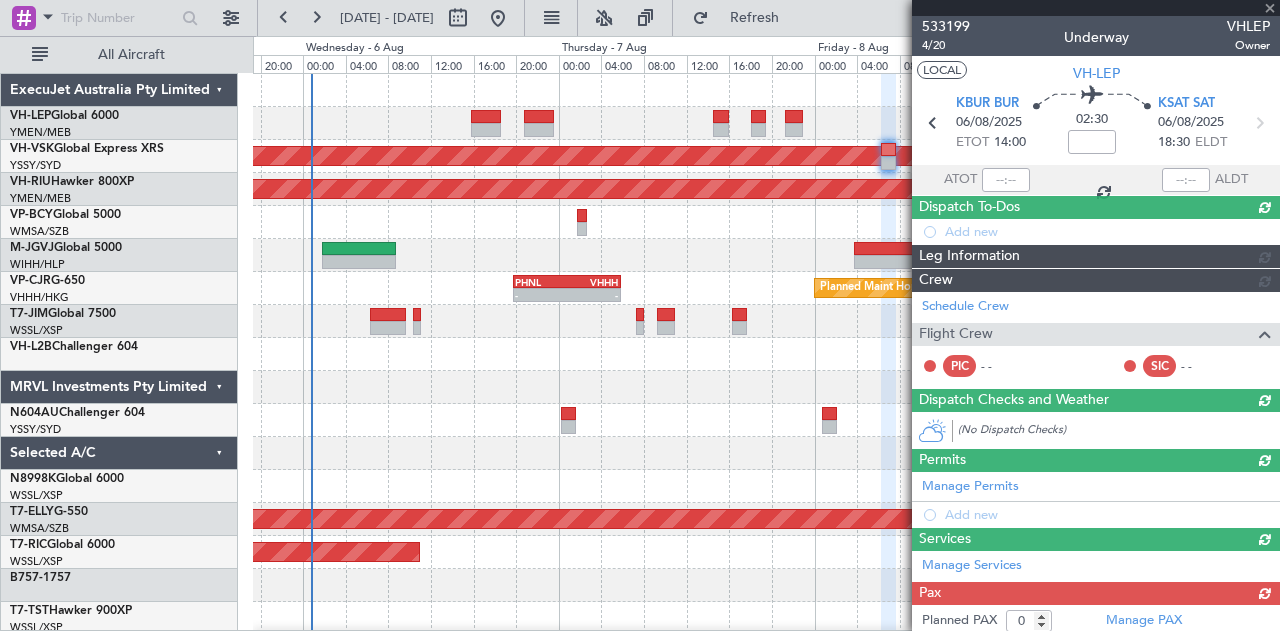 type on "8" 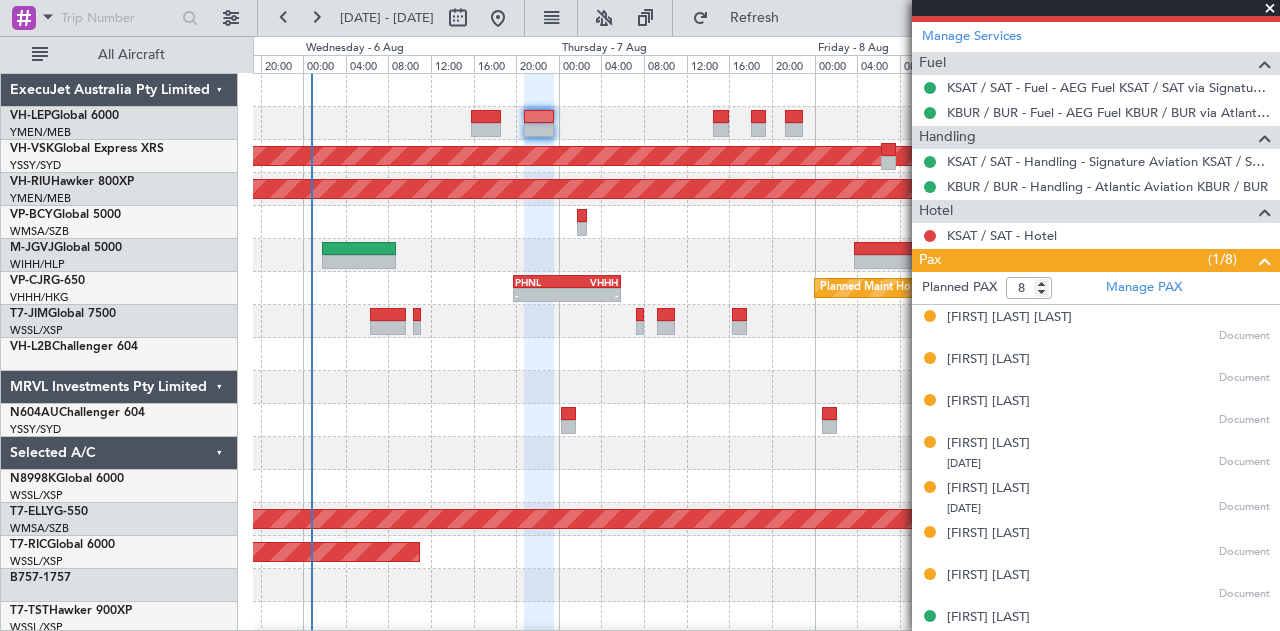 scroll, scrollTop: 637, scrollLeft: 0, axis: vertical 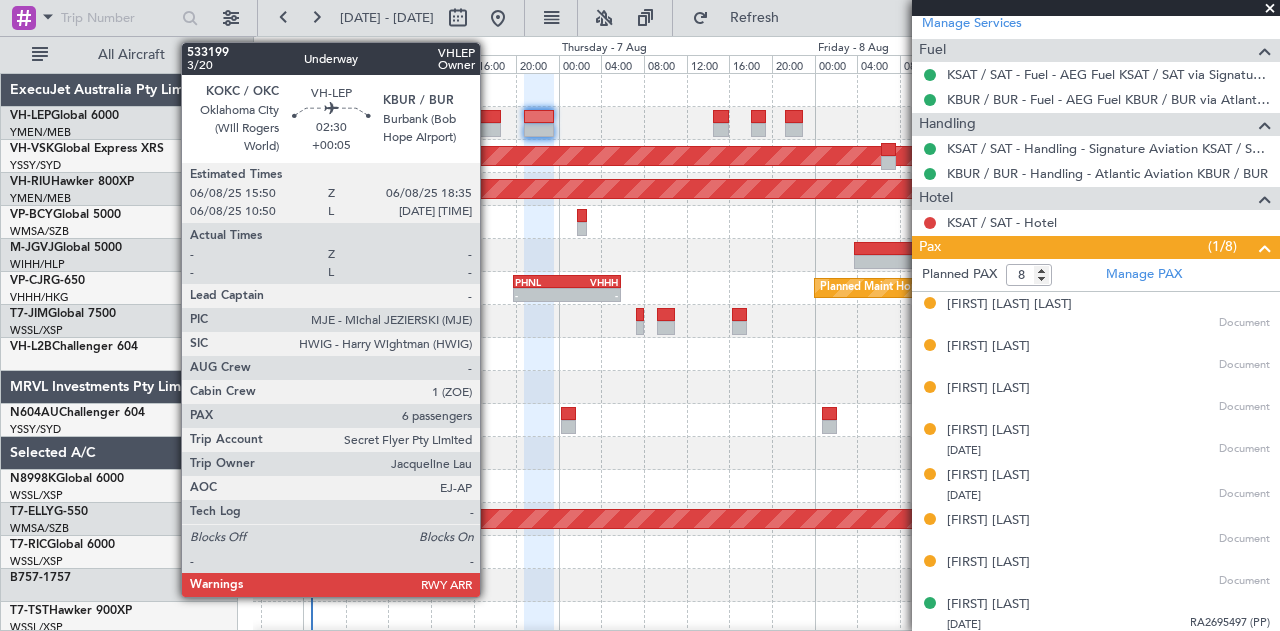click 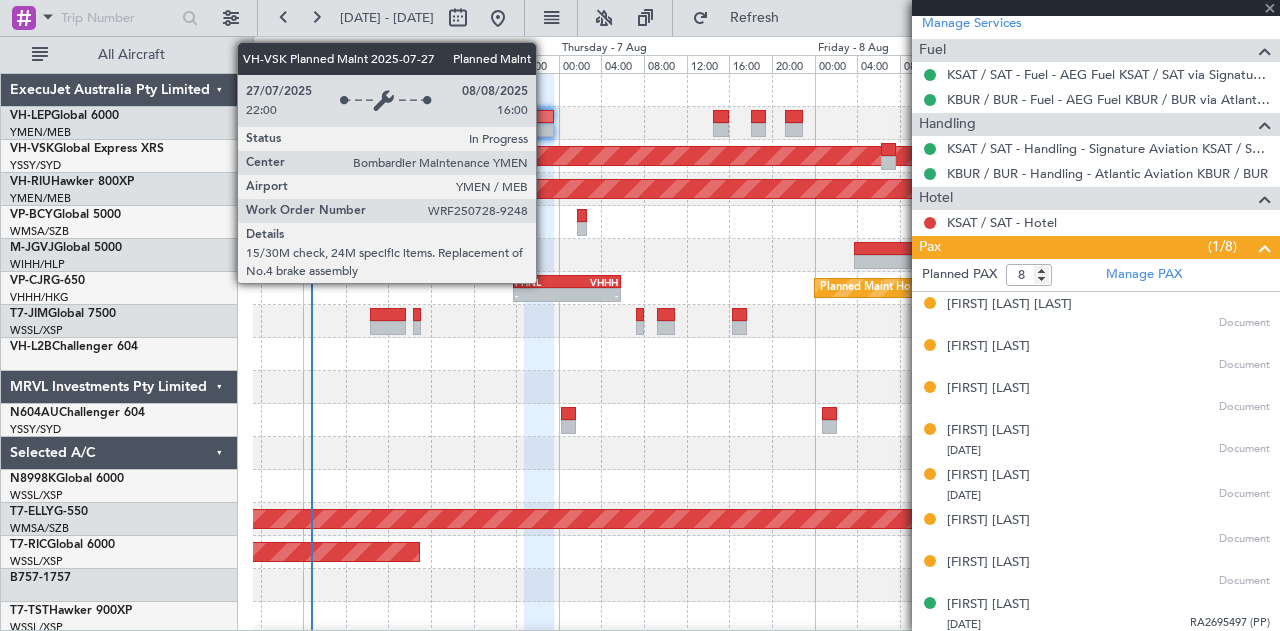 type on "+00:05" 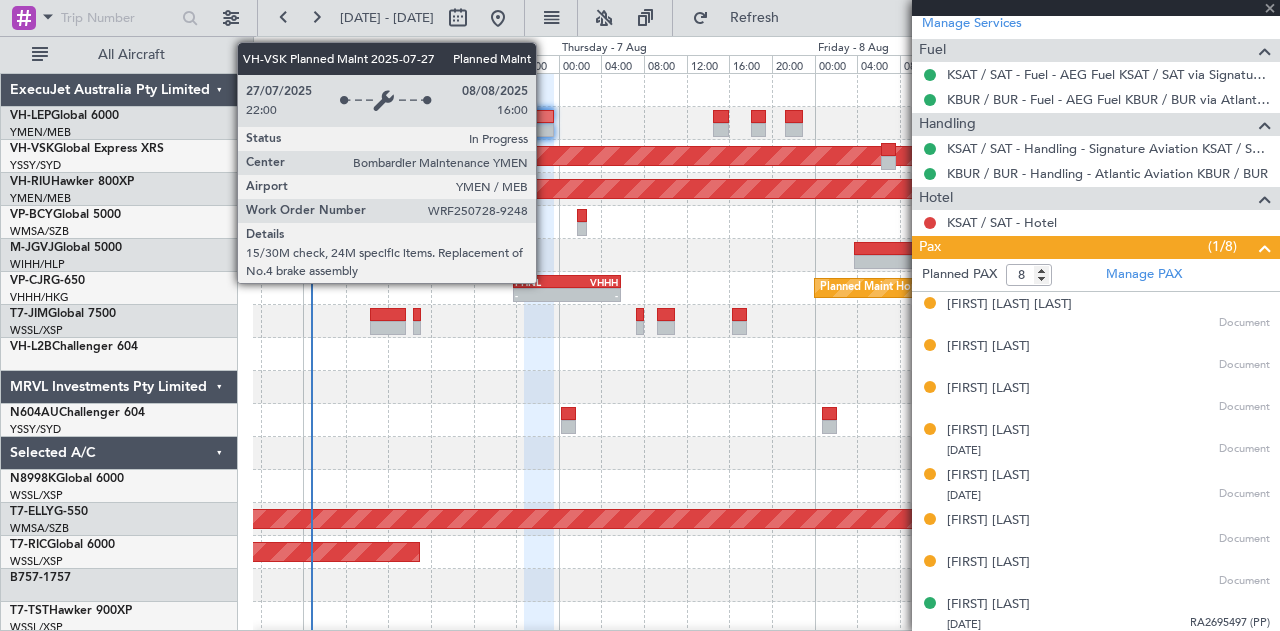type on "6" 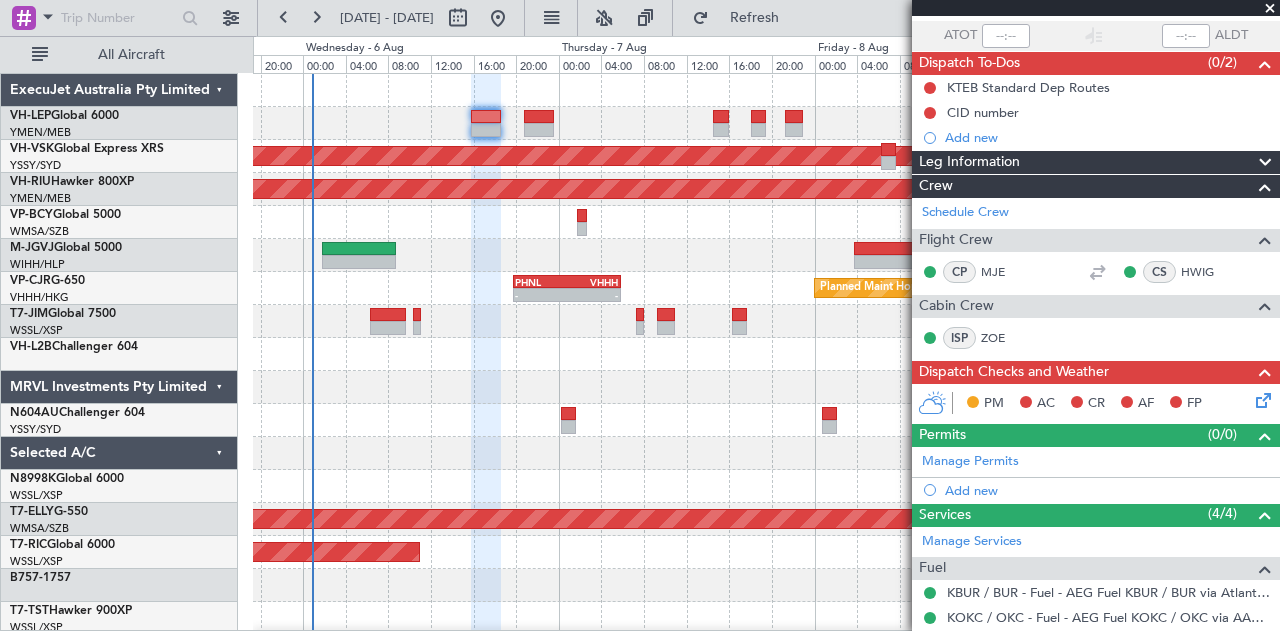 scroll, scrollTop: 0, scrollLeft: 0, axis: both 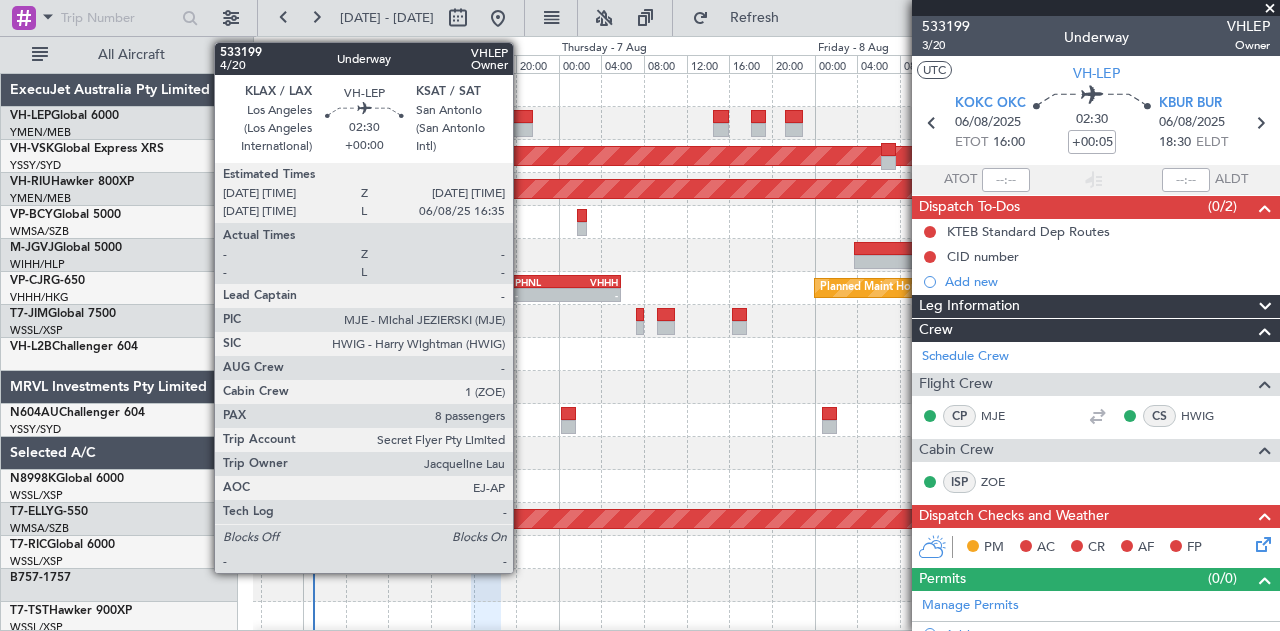 click 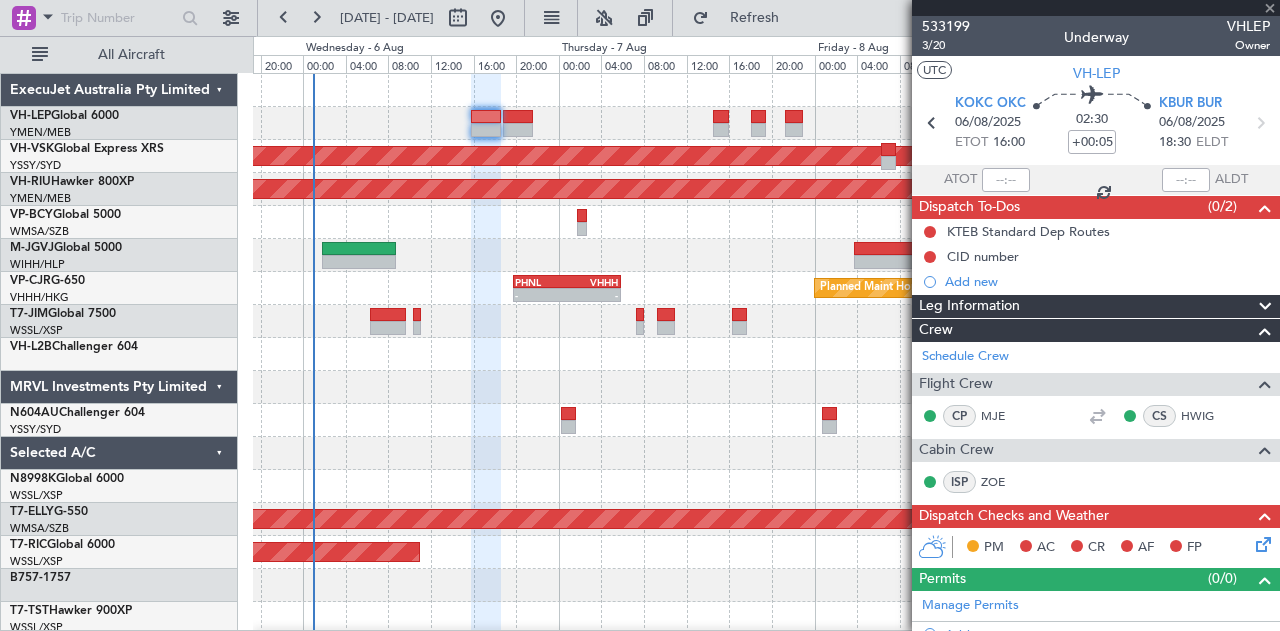 type 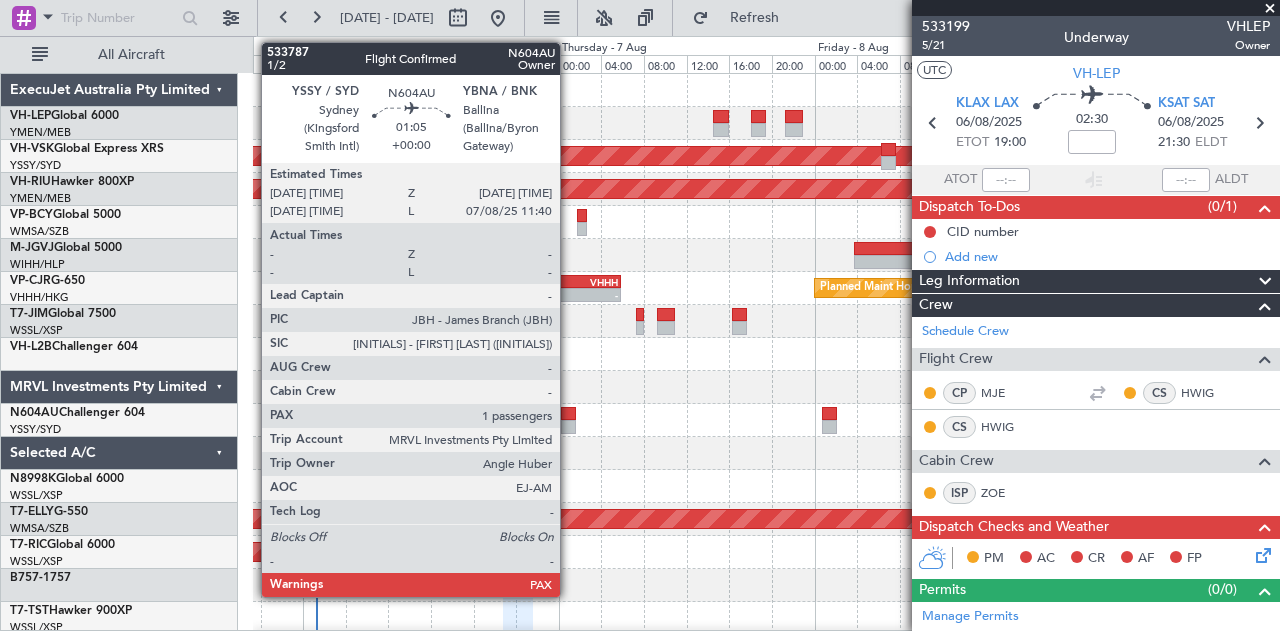 click 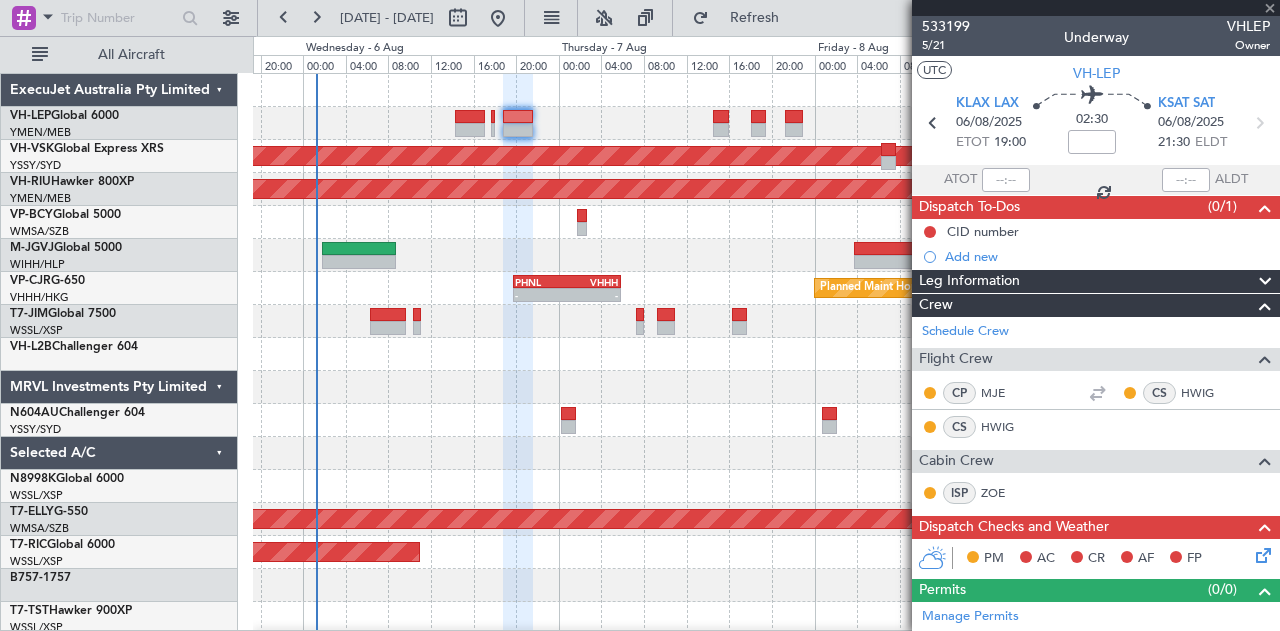 type on "4" 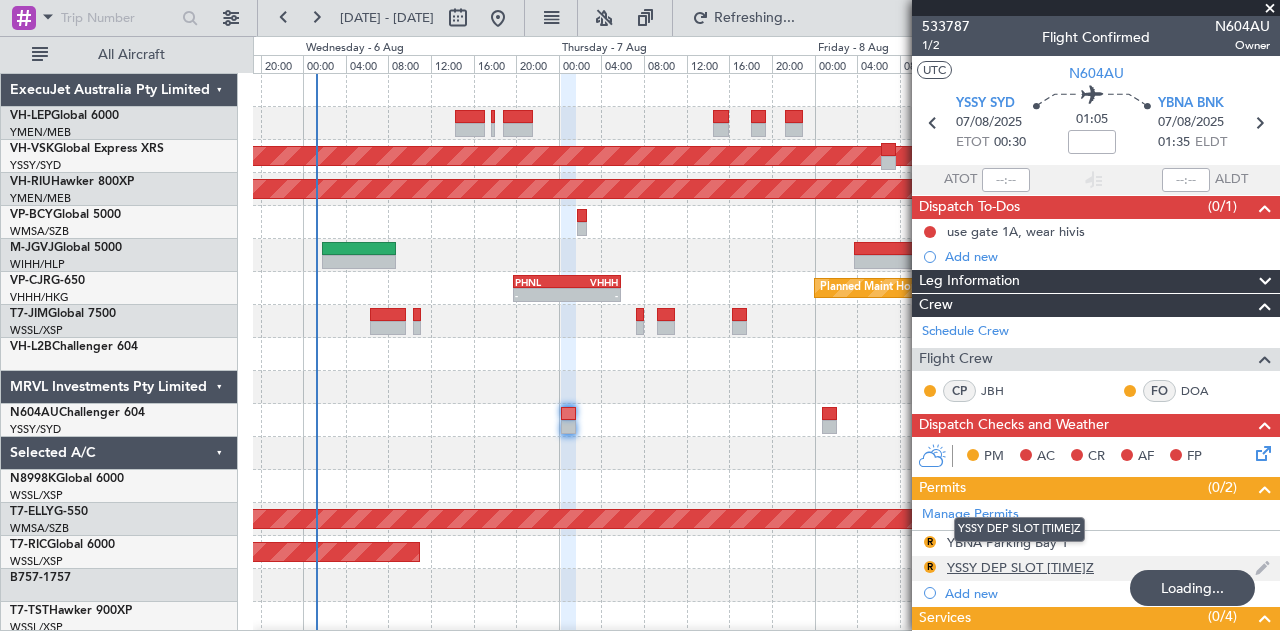 click on "YSSY DEP SLOT [TIME]Z" at bounding box center [1020, 567] 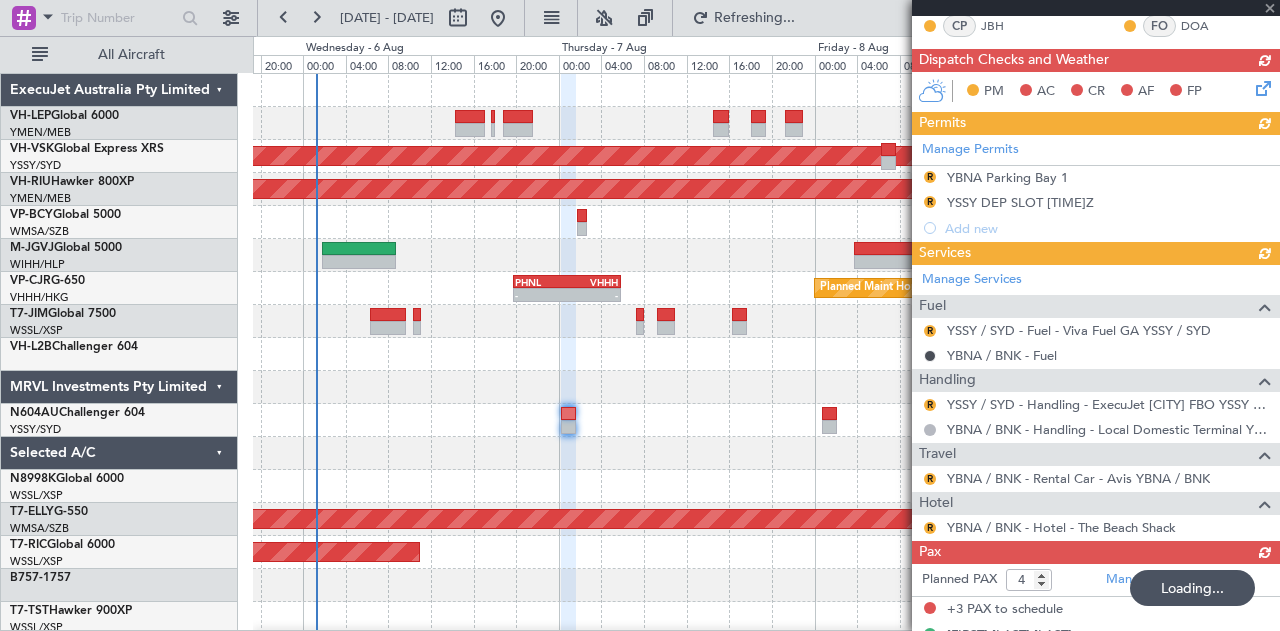 scroll, scrollTop: 395, scrollLeft: 0, axis: vertical 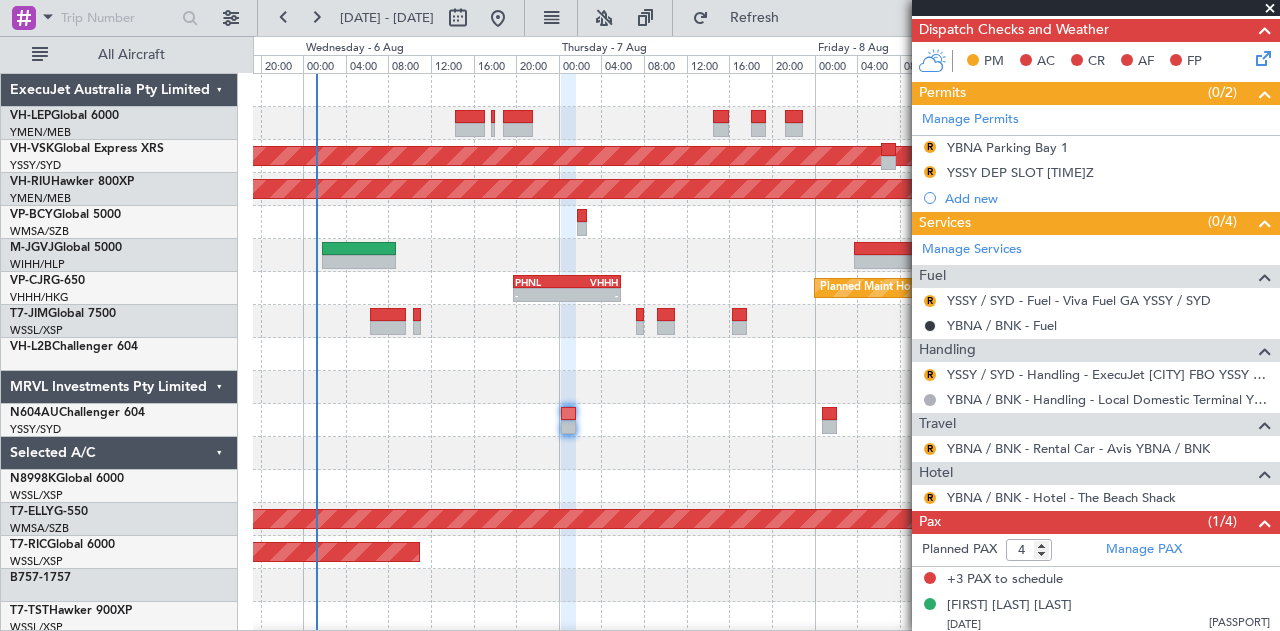 click on "Manage Permits  R   YBNA Parking Bay 1   R   YSSY DEP SLOT [TIME]Z  Add new" 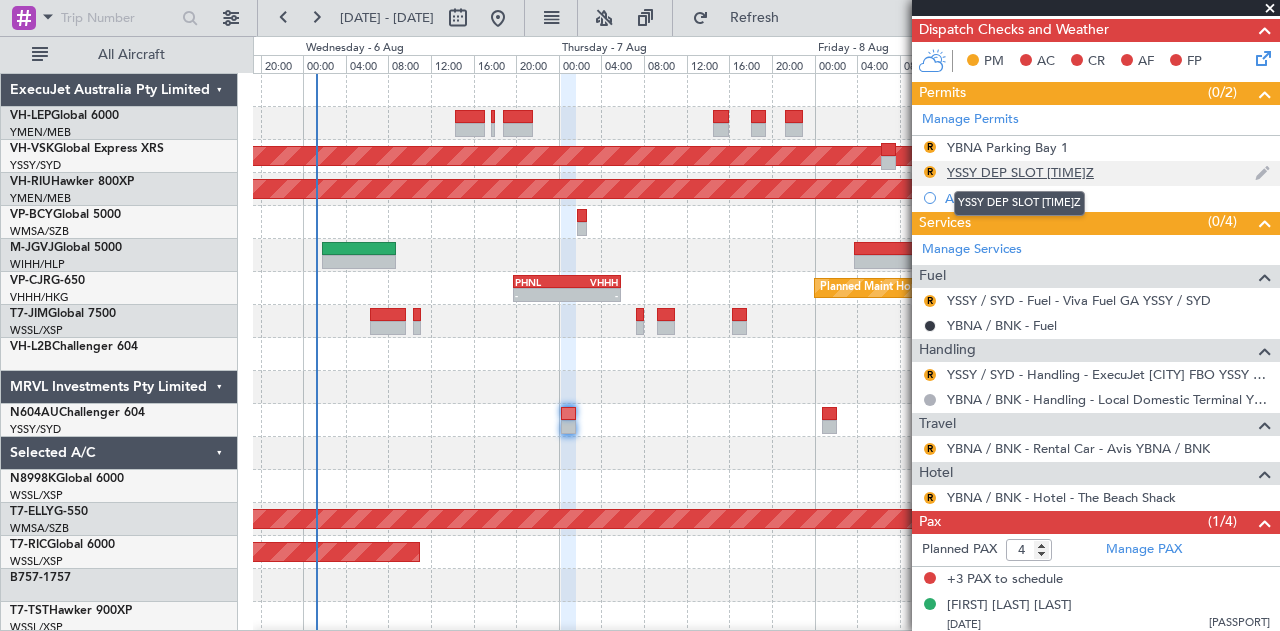 click on "YSSY DEP SLOT [TIME]Z" at bounding box center [1020, 172] 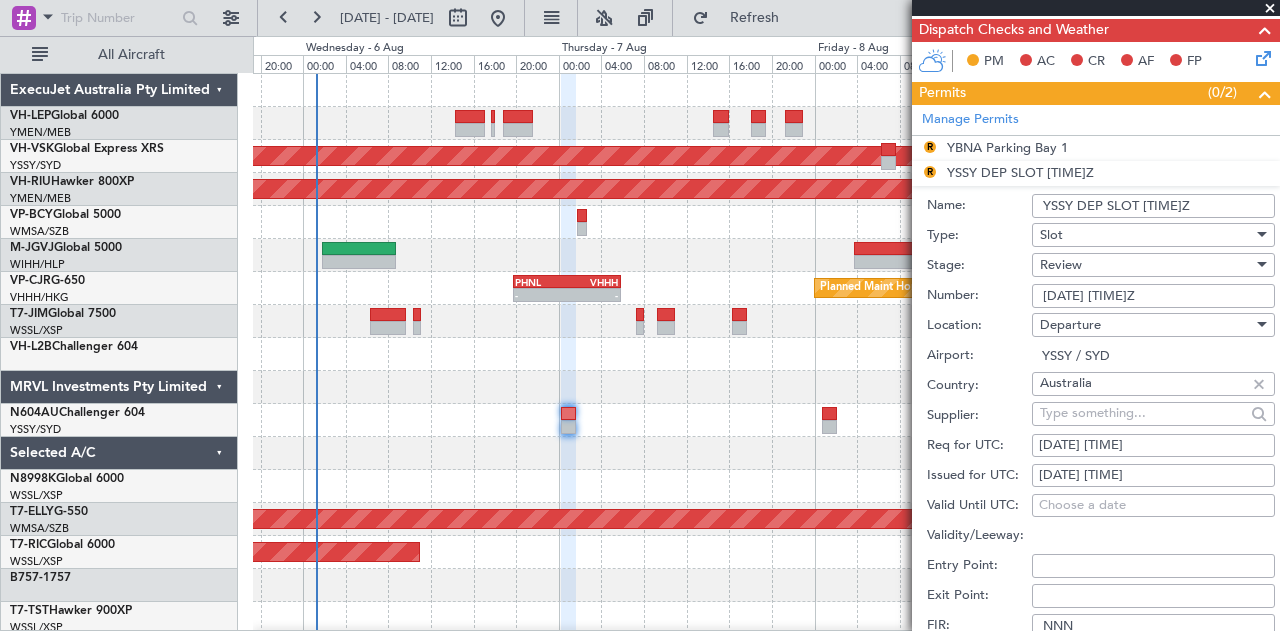 click on "[DATE] [TIME]" at bounding box center [1153, 446] 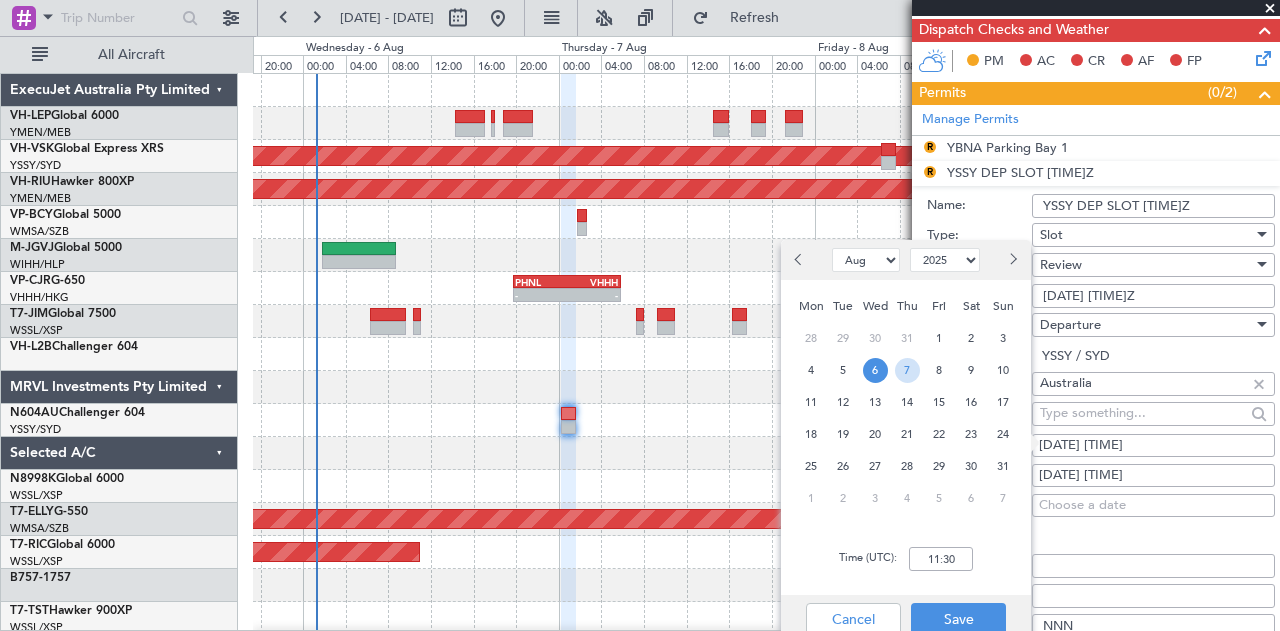 click on "7" at bounding box center (907, 370) 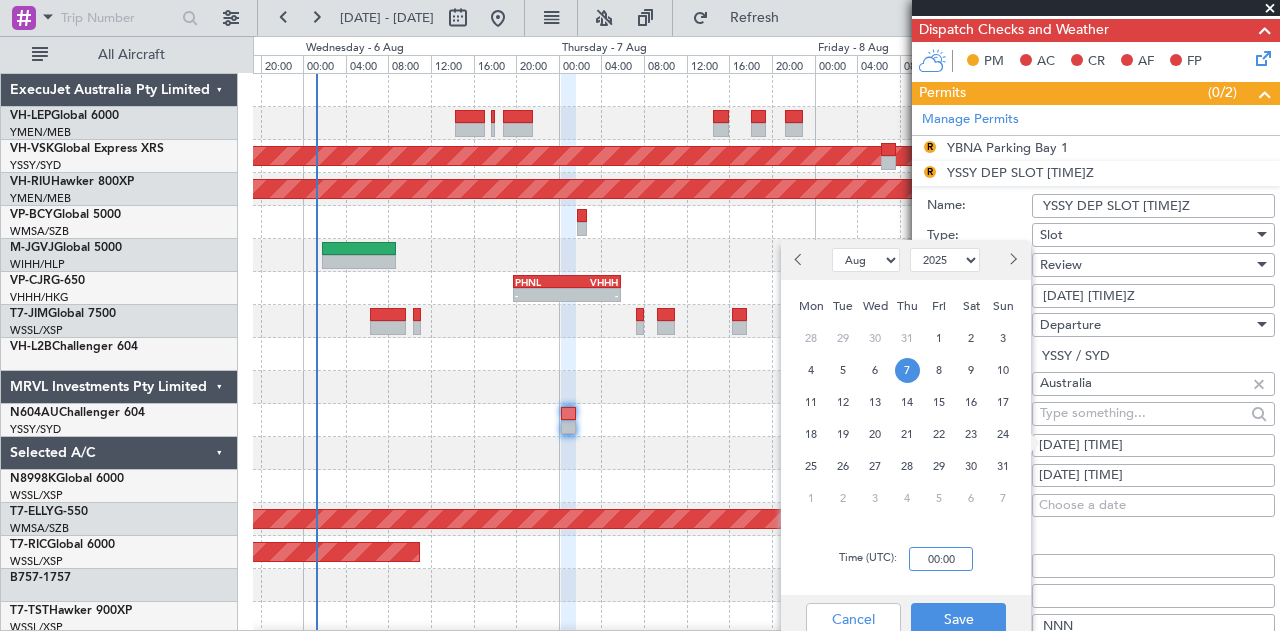 click on "00:00" at bounding box center (941, 559) 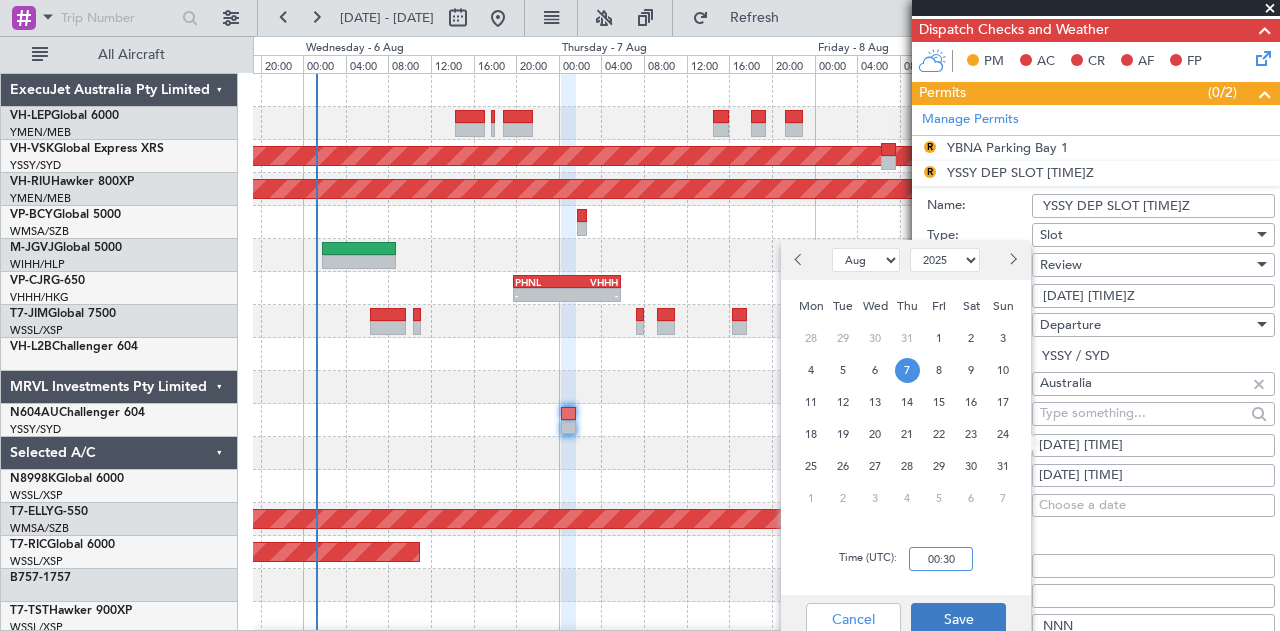 type on "00:30" 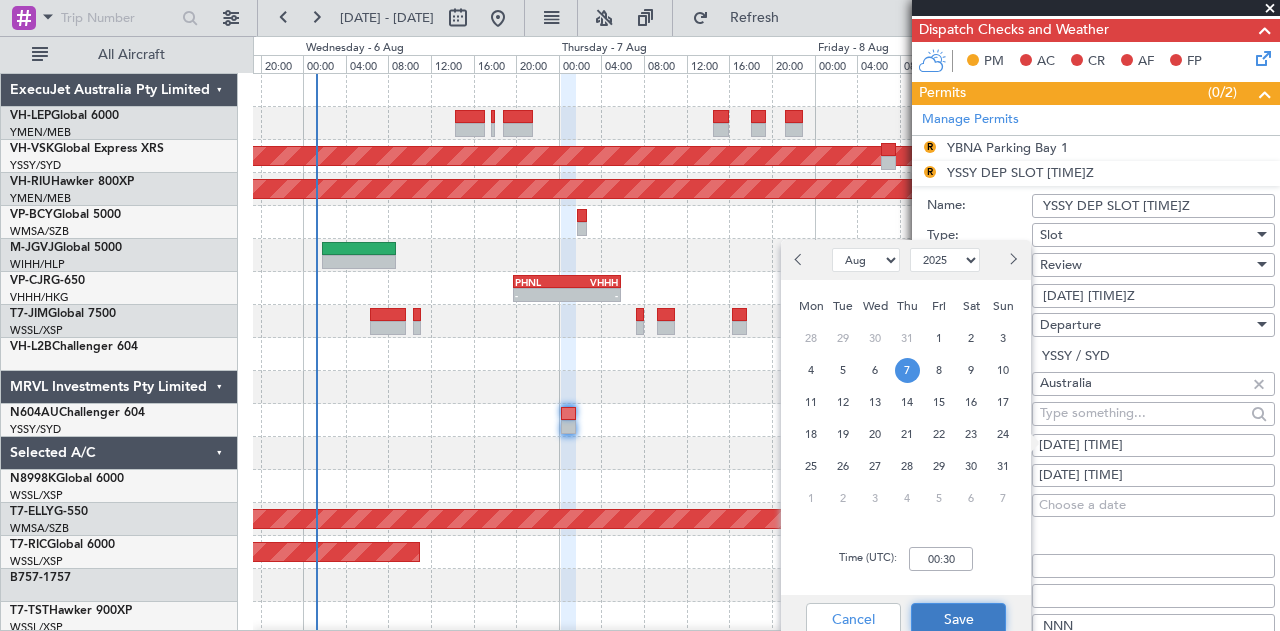 click on "Save" at bounding box center [958, 619] 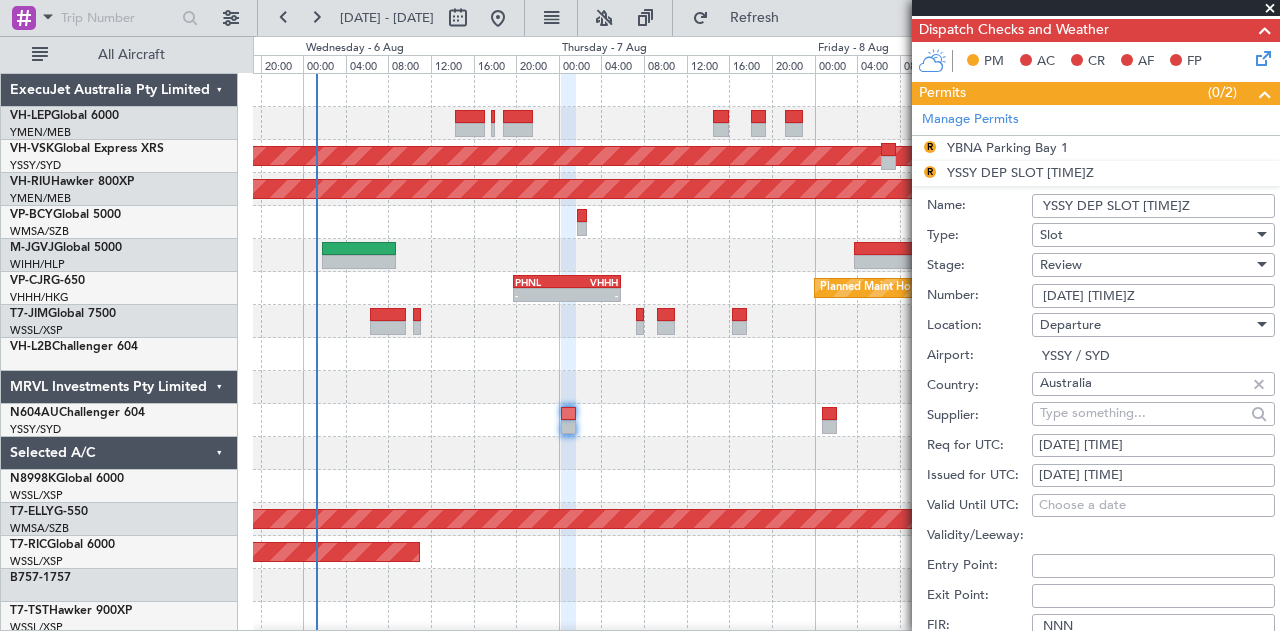 click on "Issued for UTC: [DATE] [TIME]" at bounding box center (1101, 476) 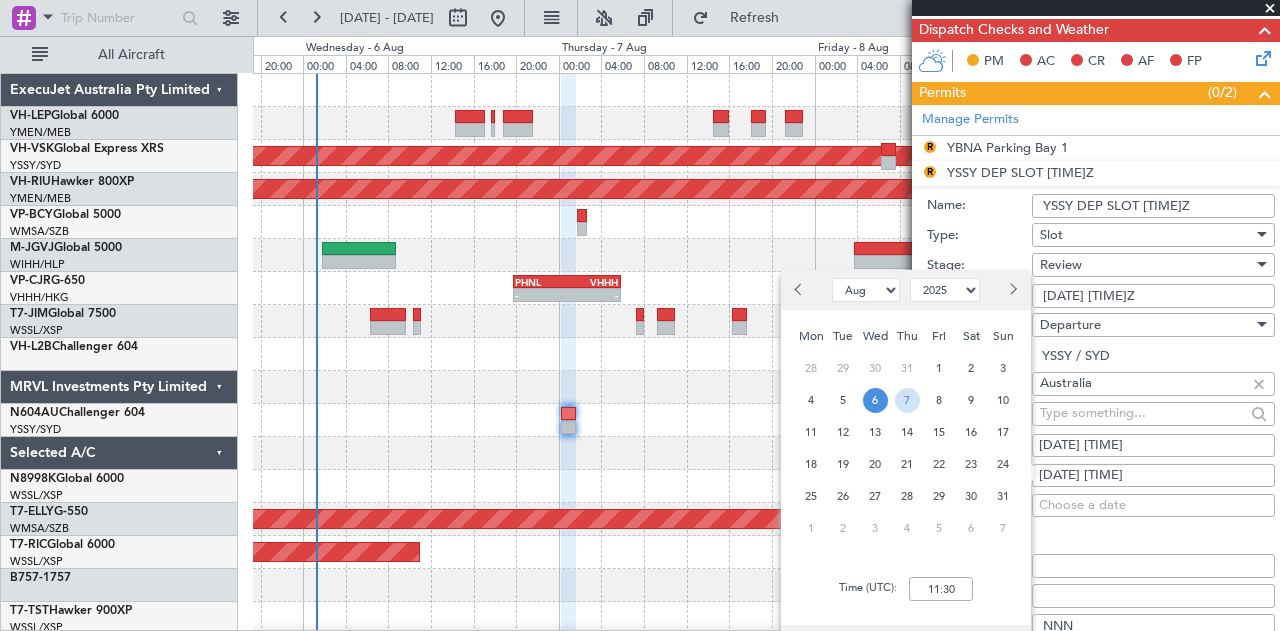 drag, startPoint x: 902, startPoint y: 400, endPoint x: 944, endPoint y: 459, distance: 72.42237 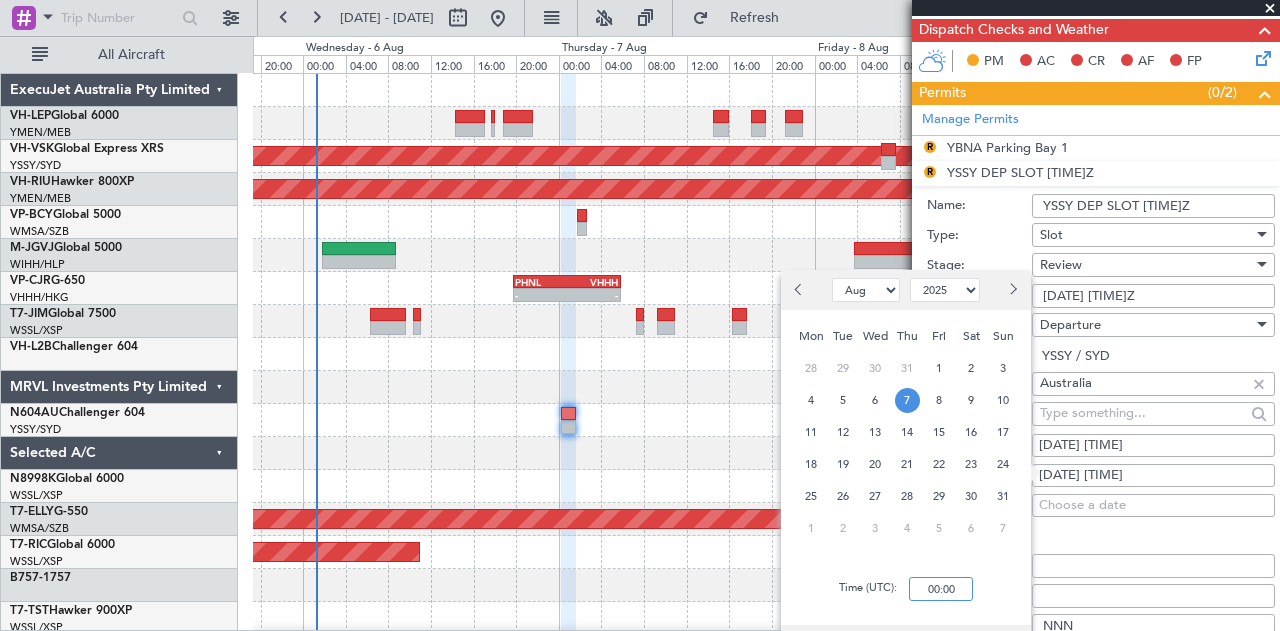 click on "00:00" at bounding box center (941, 589) 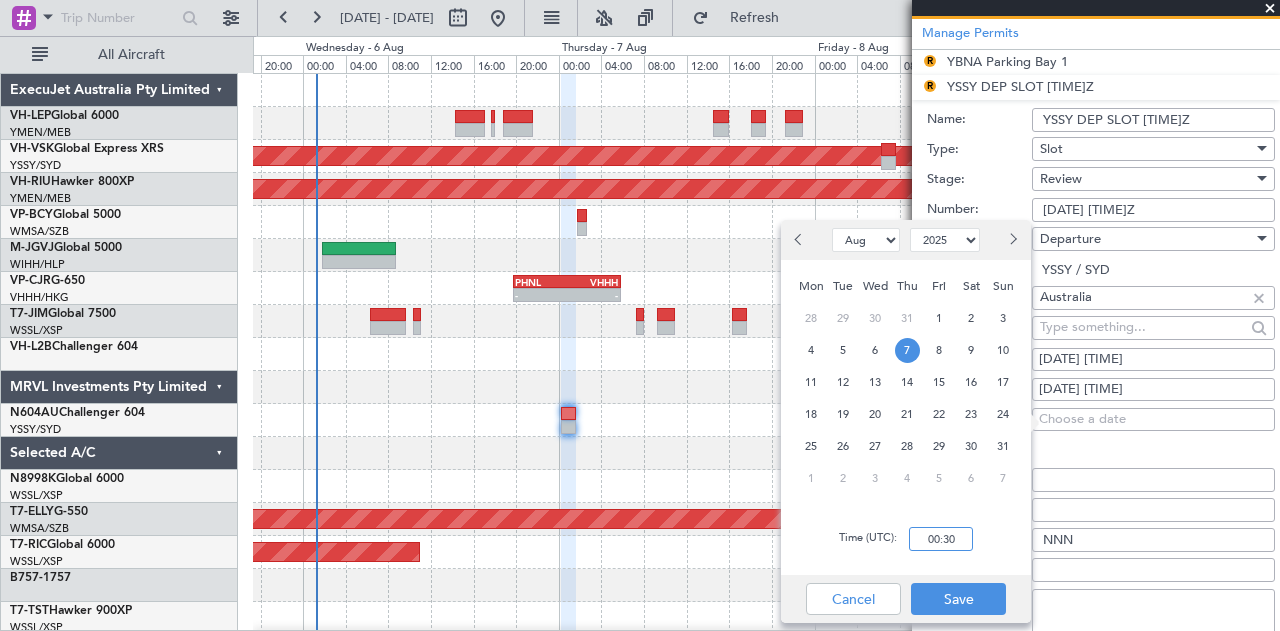 scroll, scrollTop: 537, scrollLeft: 0, axis: vertical 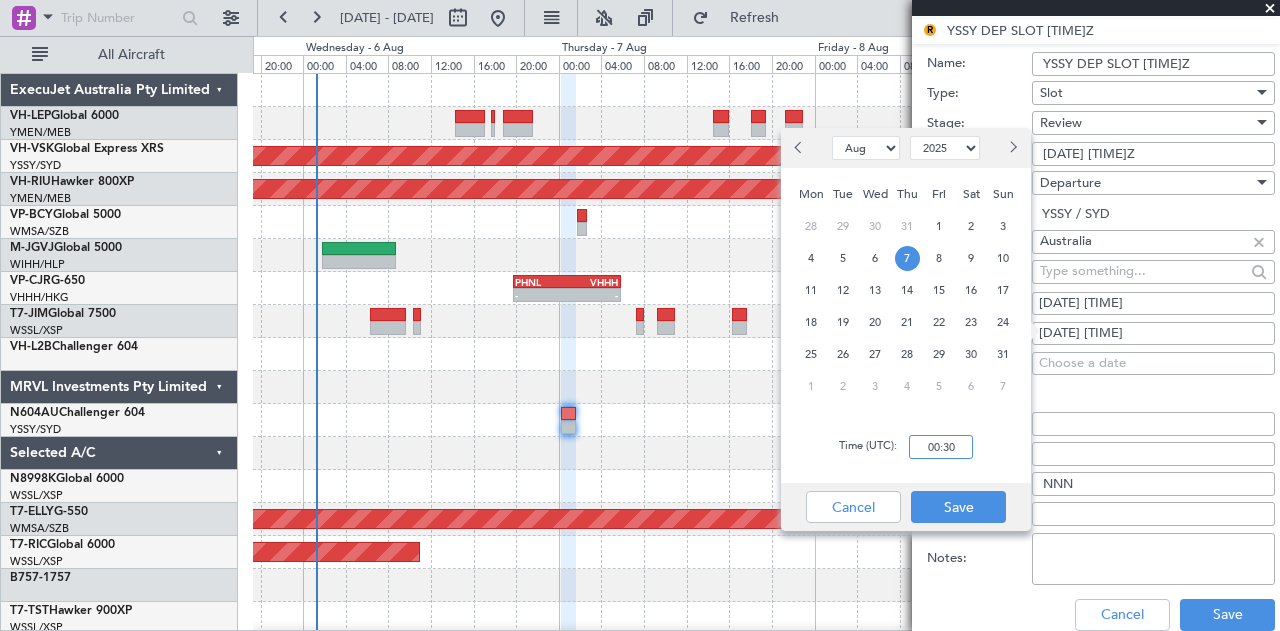 type on "00:30" 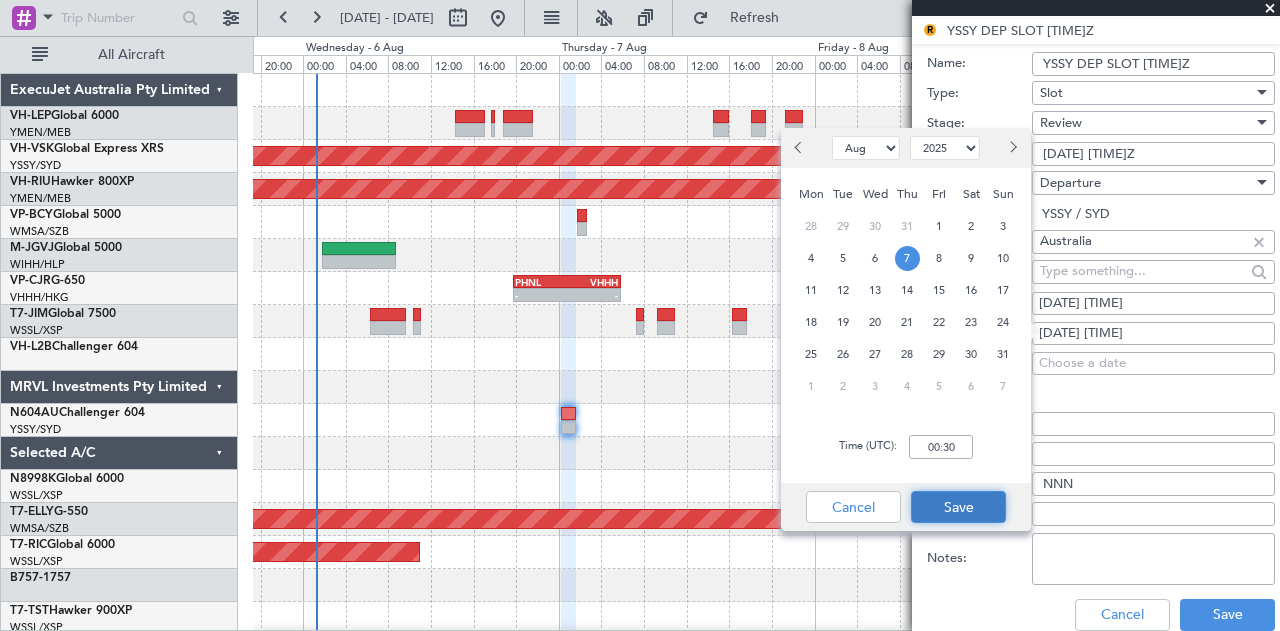 click on "Save" at bounding box center (958, 507) 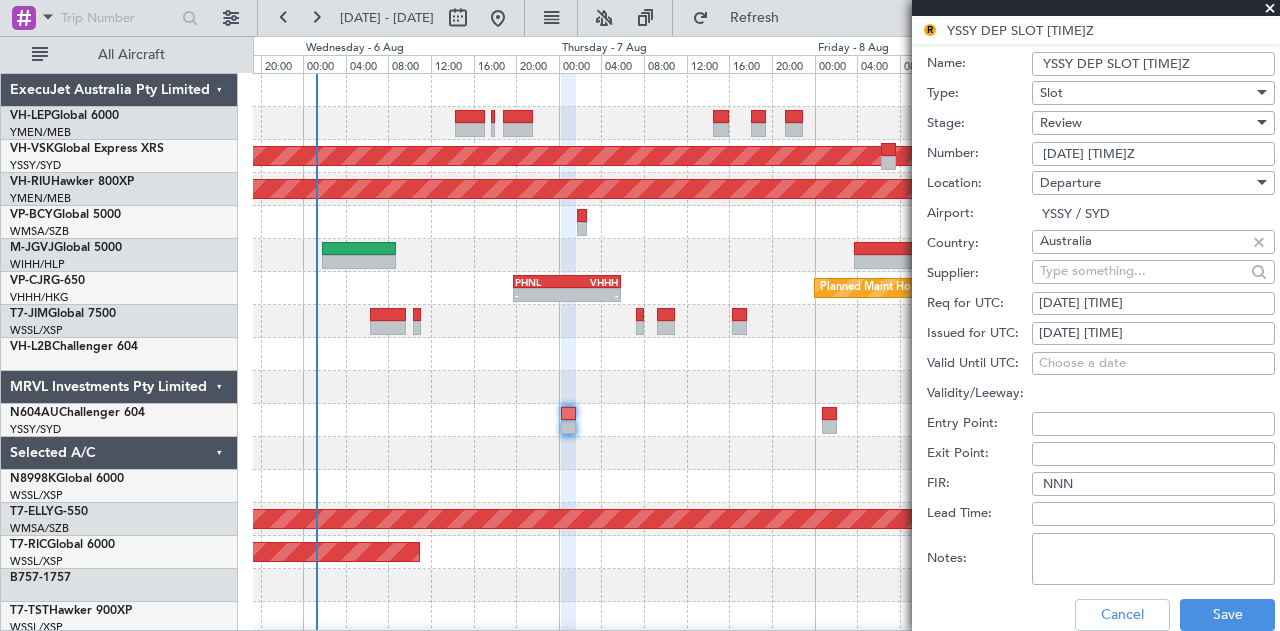 click on "[DATE] [TIME]Z" at bounding box center (1153, 154) 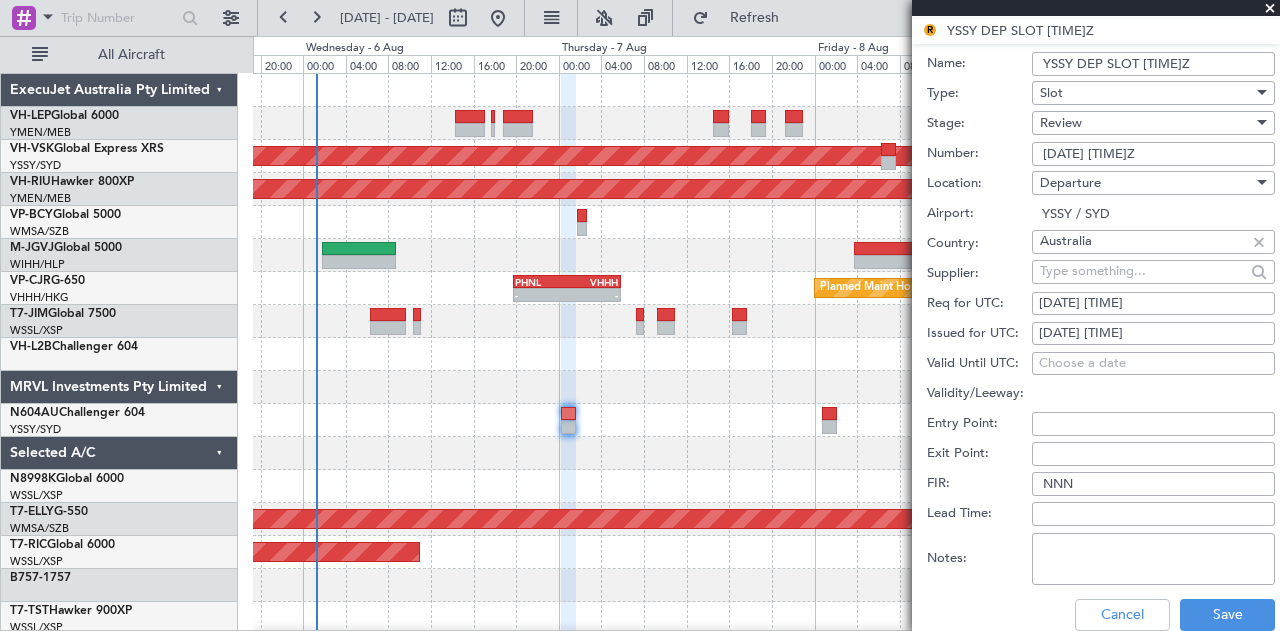 click on "[DATE] [TIME]Z" at bounding box center (1153, 154) 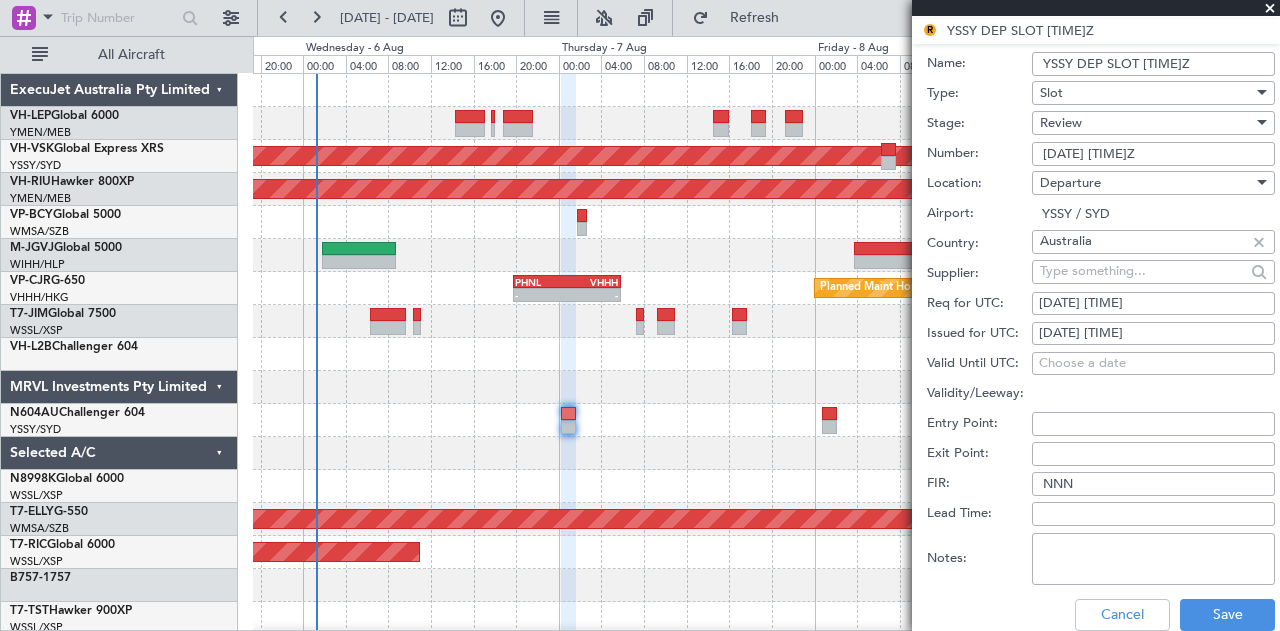 type on "[DATE] [TIME]Z" 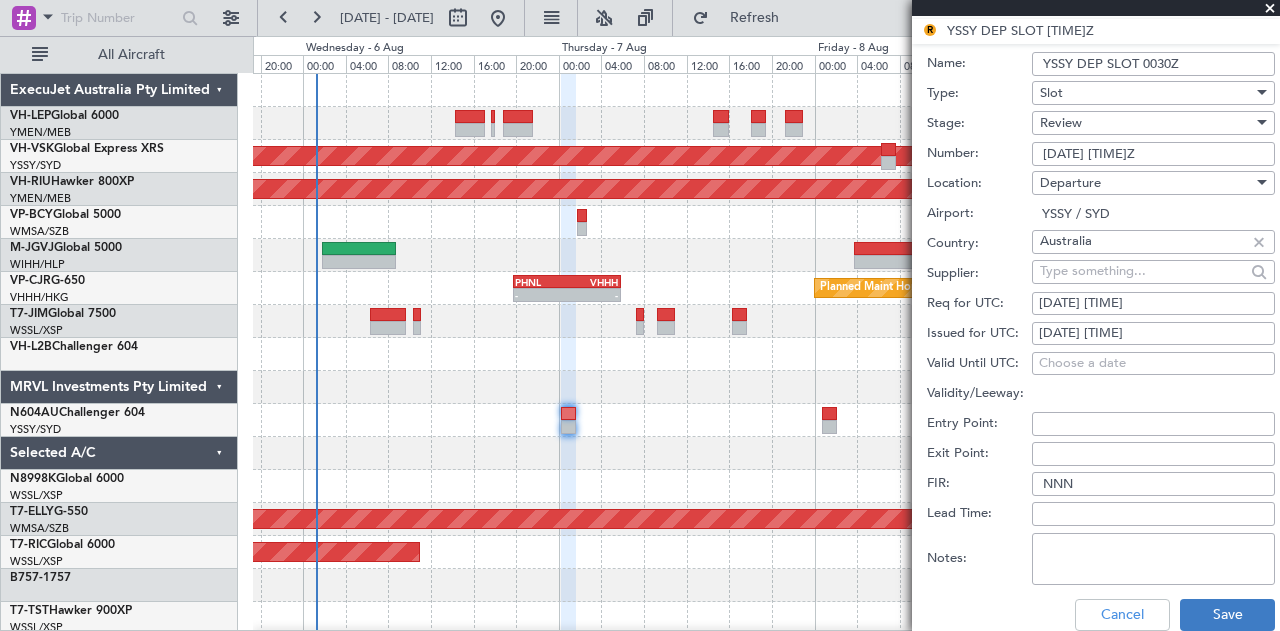 type on "YSSY DEP SLOT 0030Z" 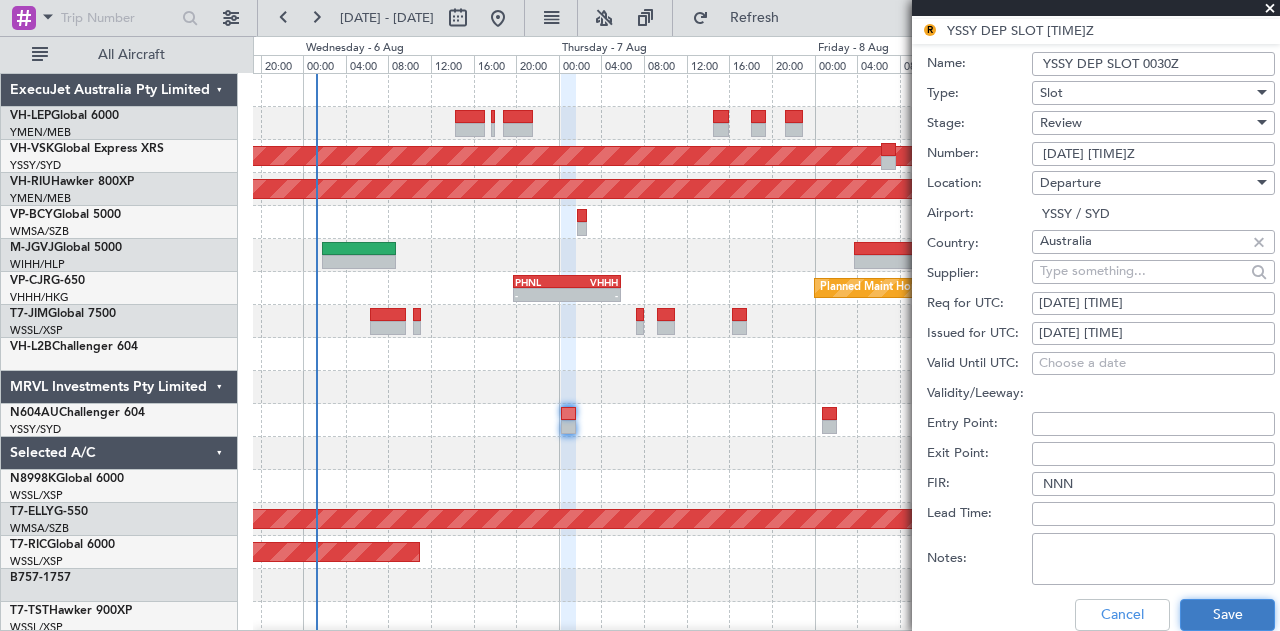 click on "Save" at bounding box center [1227, 615] 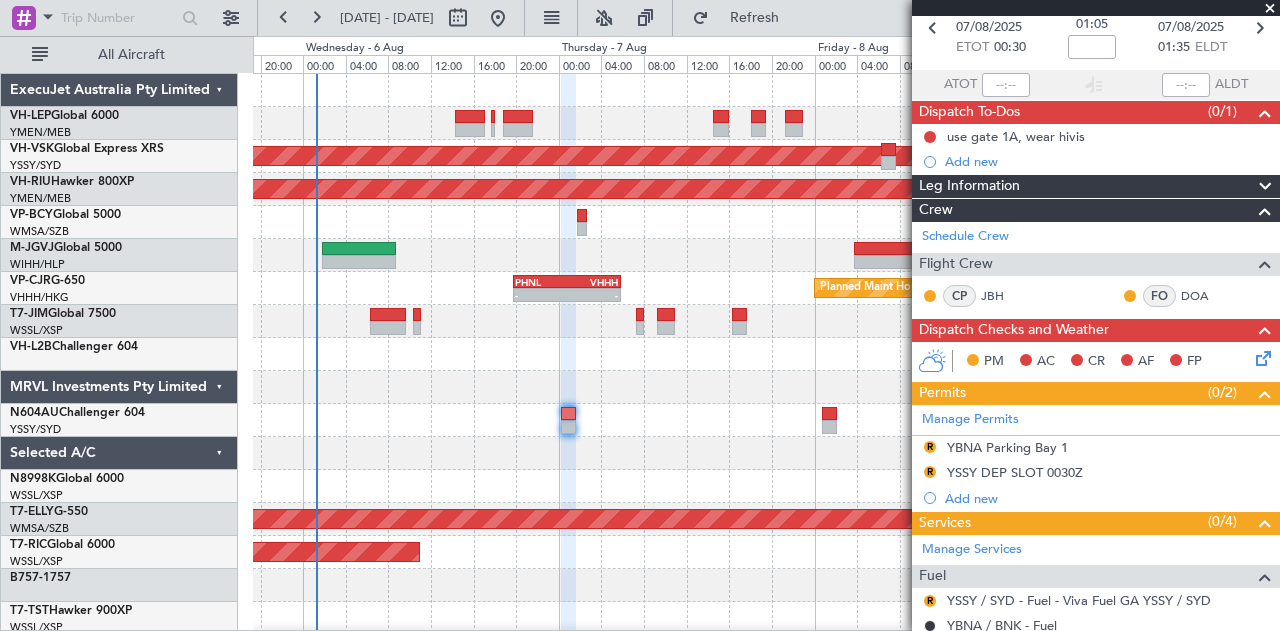 scroll, scrollTop: 395, scrollLeft: 0, axis: vertical 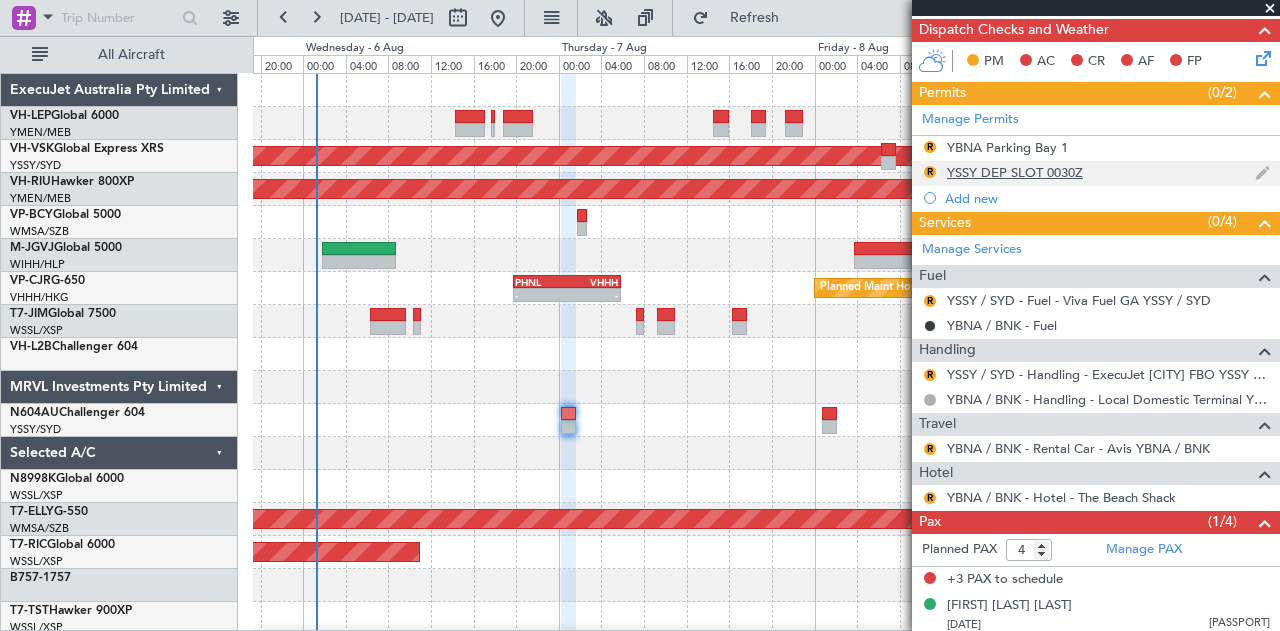 click on "R" at bounding box center [930, 172] 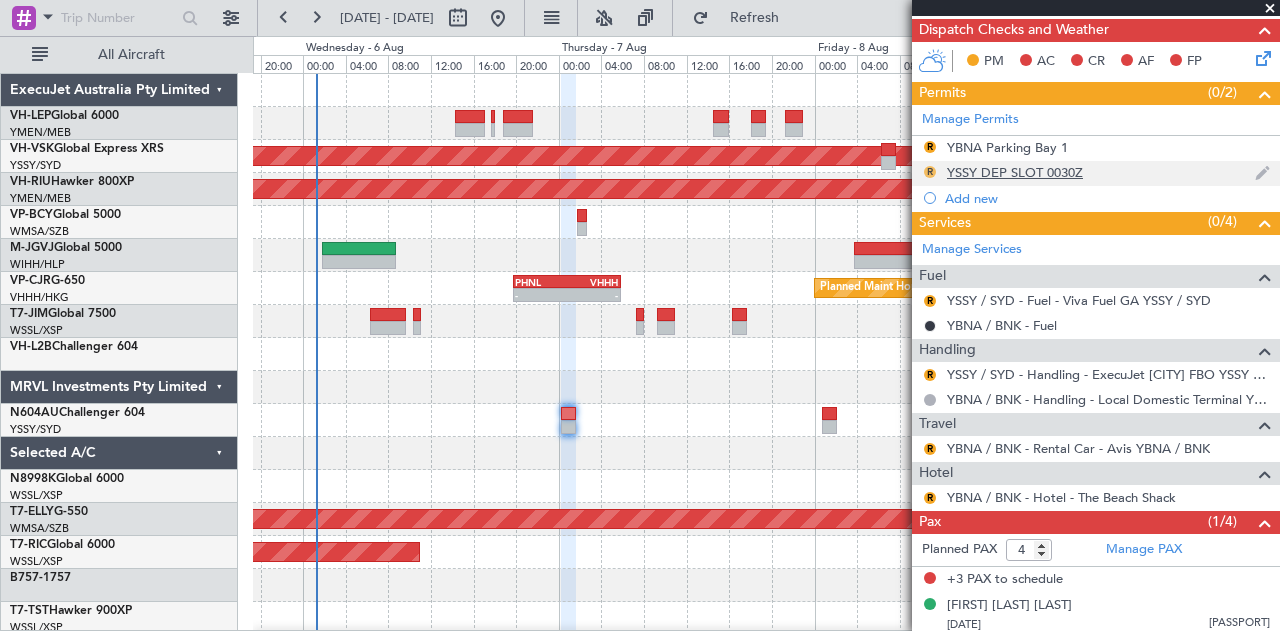click on "R" at bounding box center [930, 172] 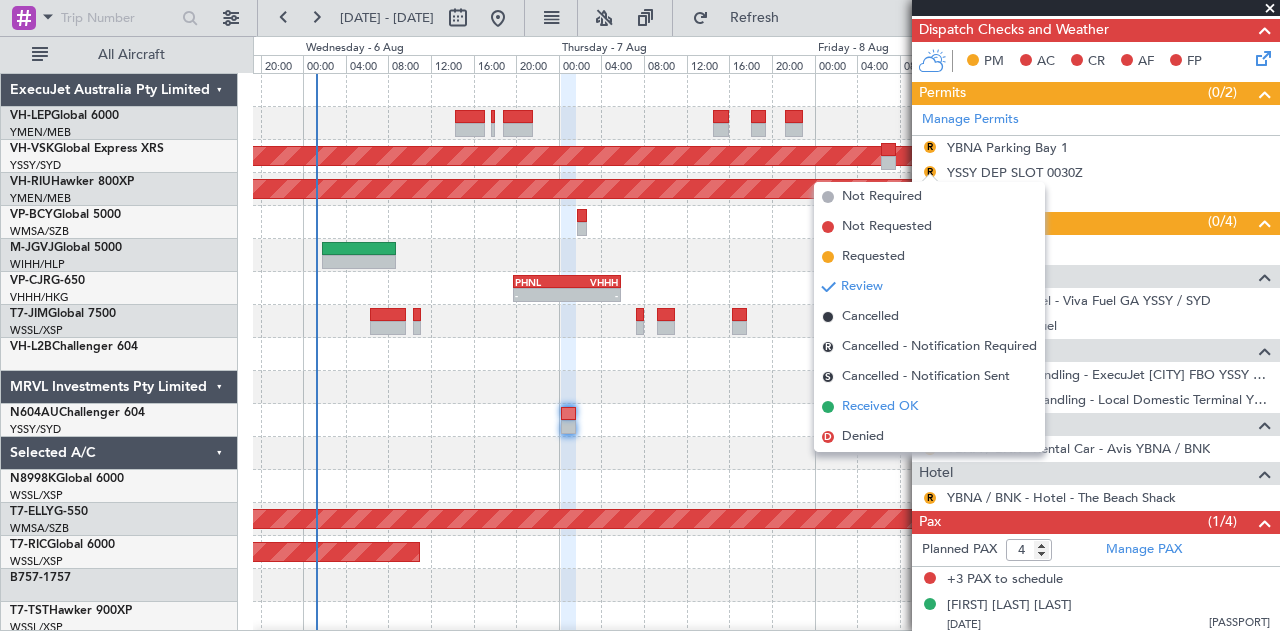 click on "Received OK" at bounding box center [880, 407] 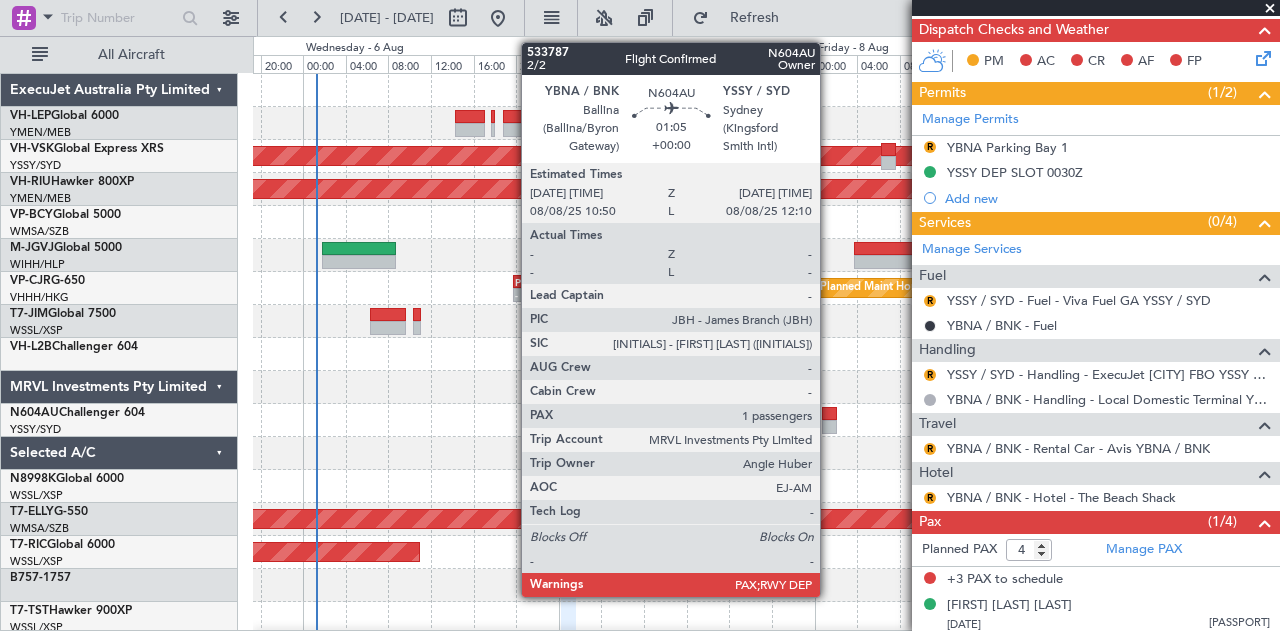 click 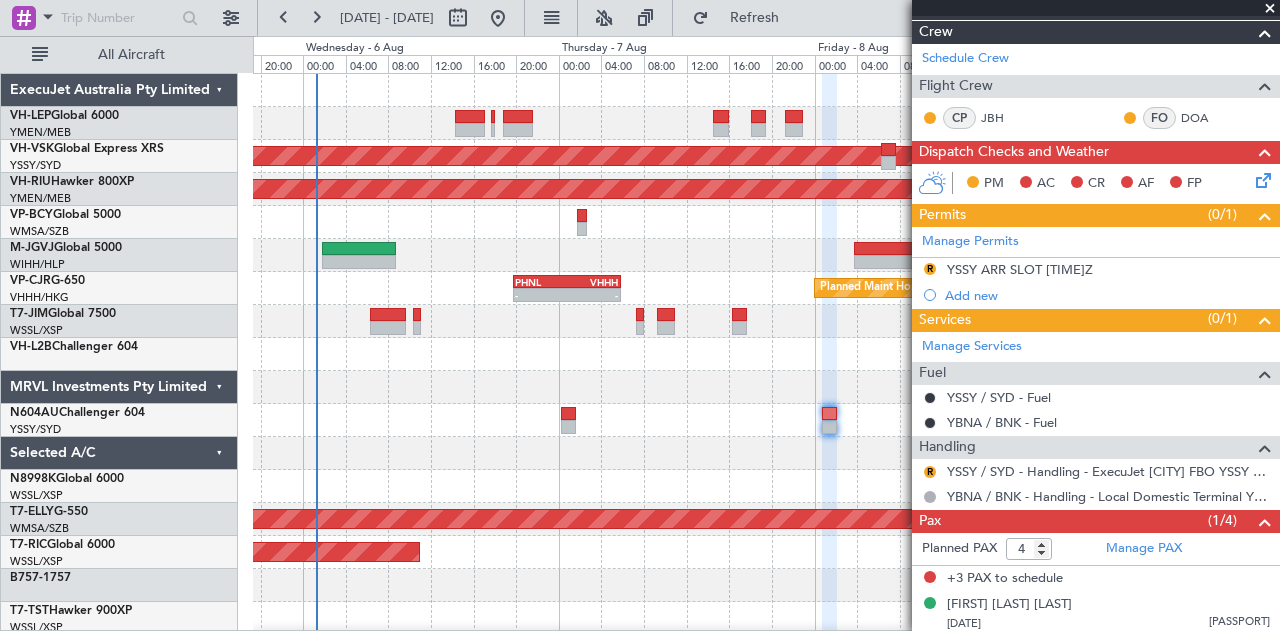 scroll, scrollTop: 48, scrollLeft: 0, axis: vertical 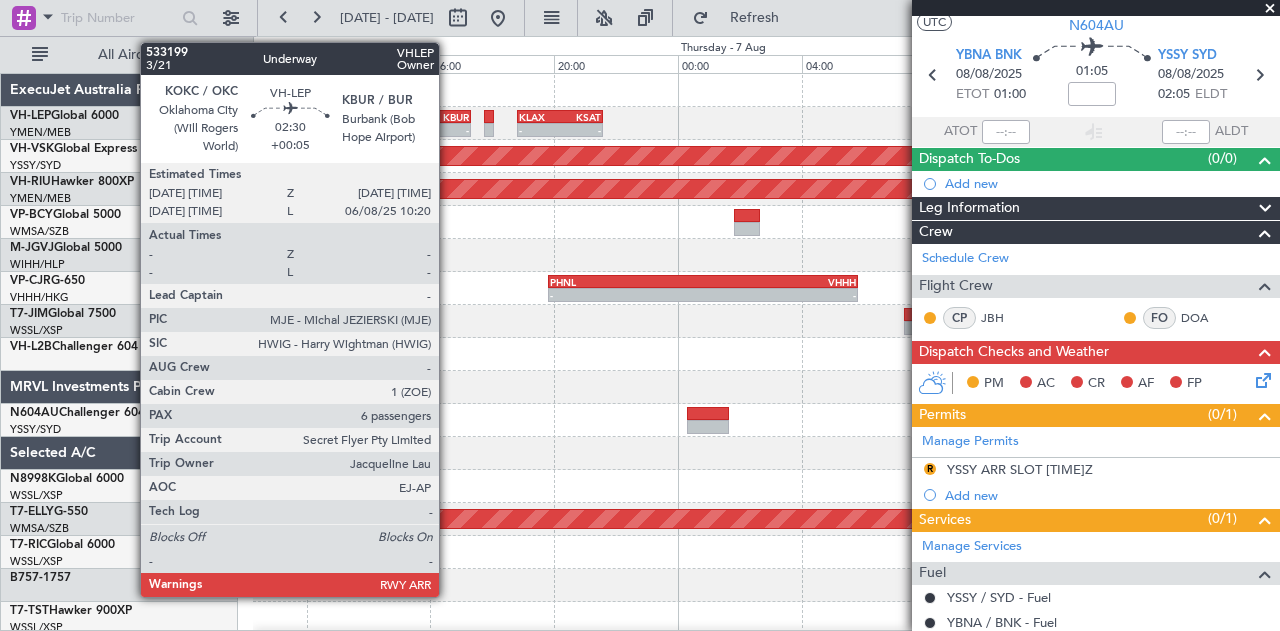 click on "KBUR" 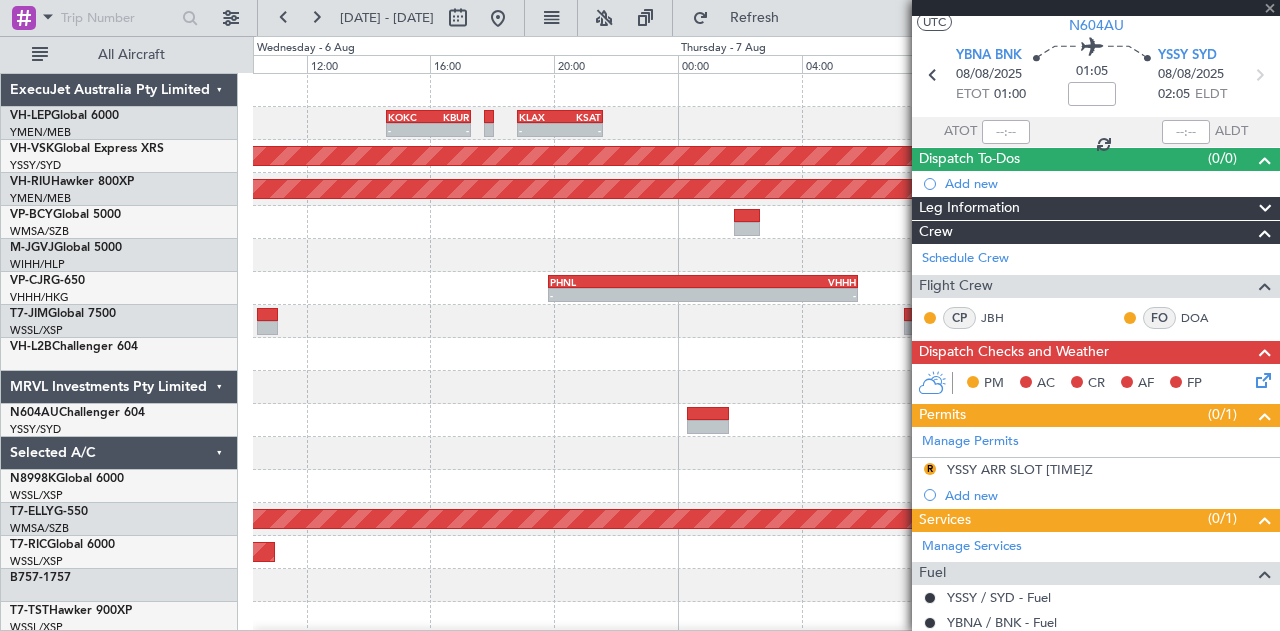 type on "+00:05" 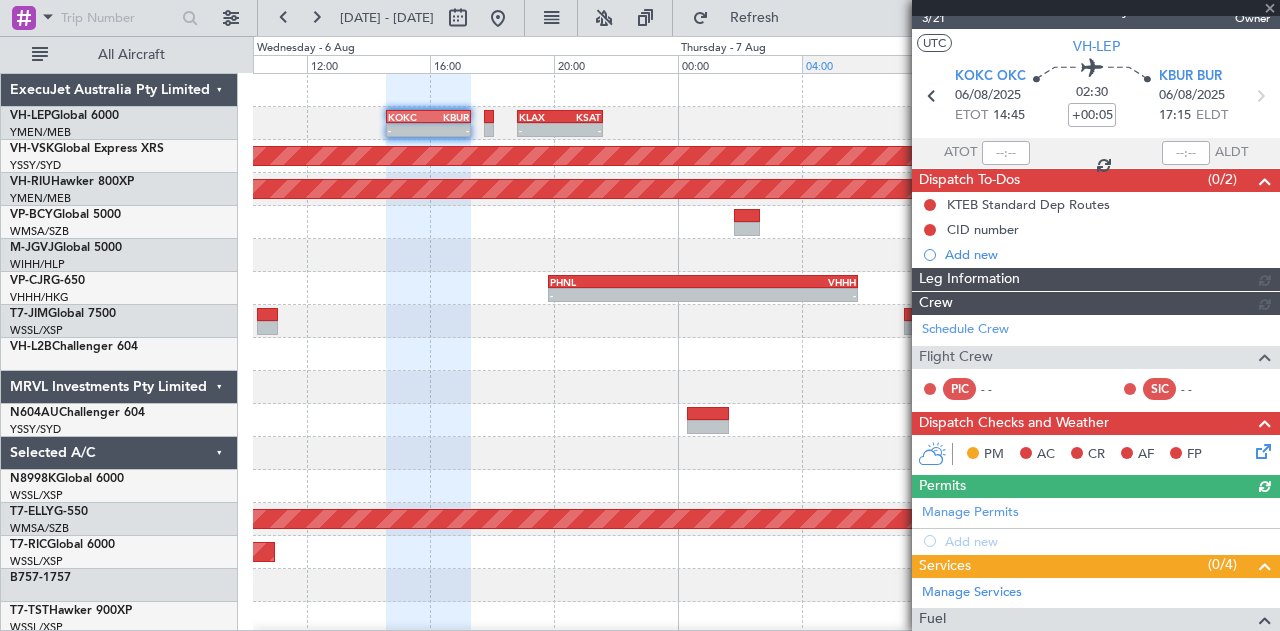 scroll, scrollTop: 48, scrollLeft: 0, axis: vertical 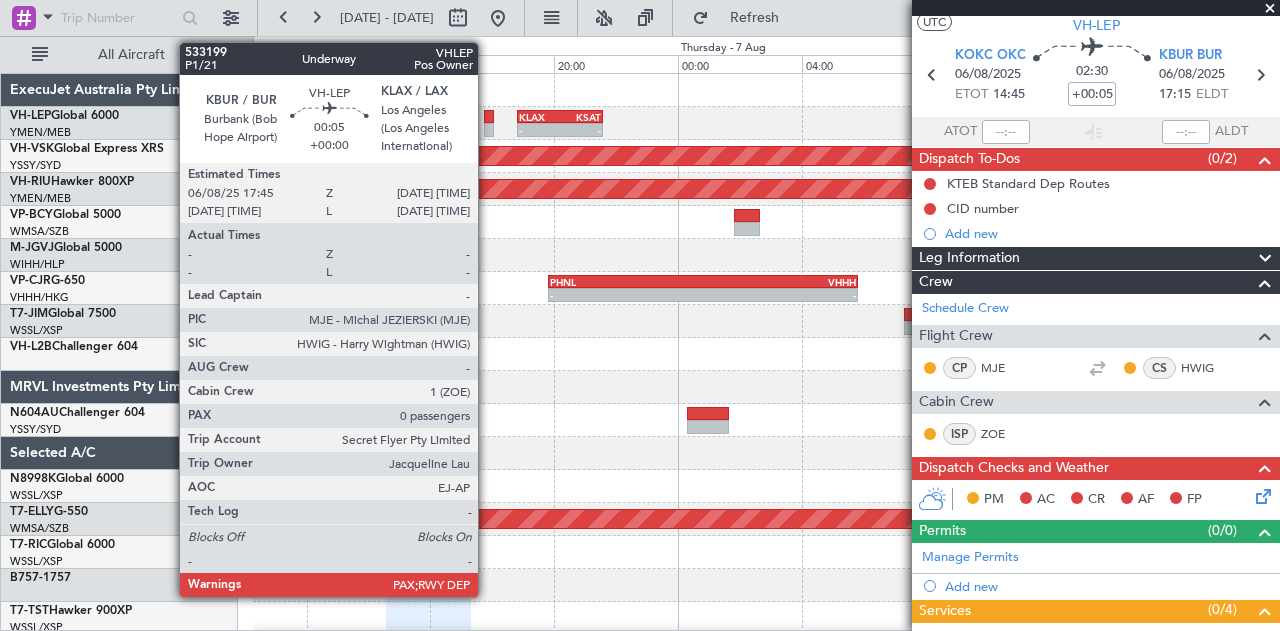 click 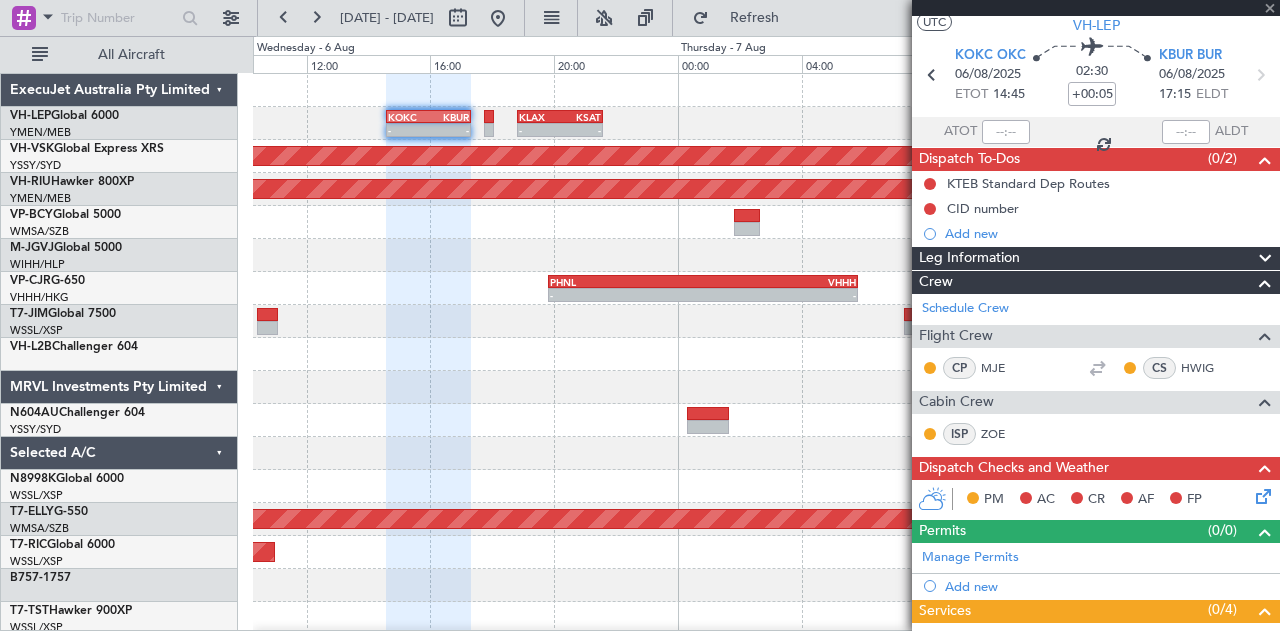 type 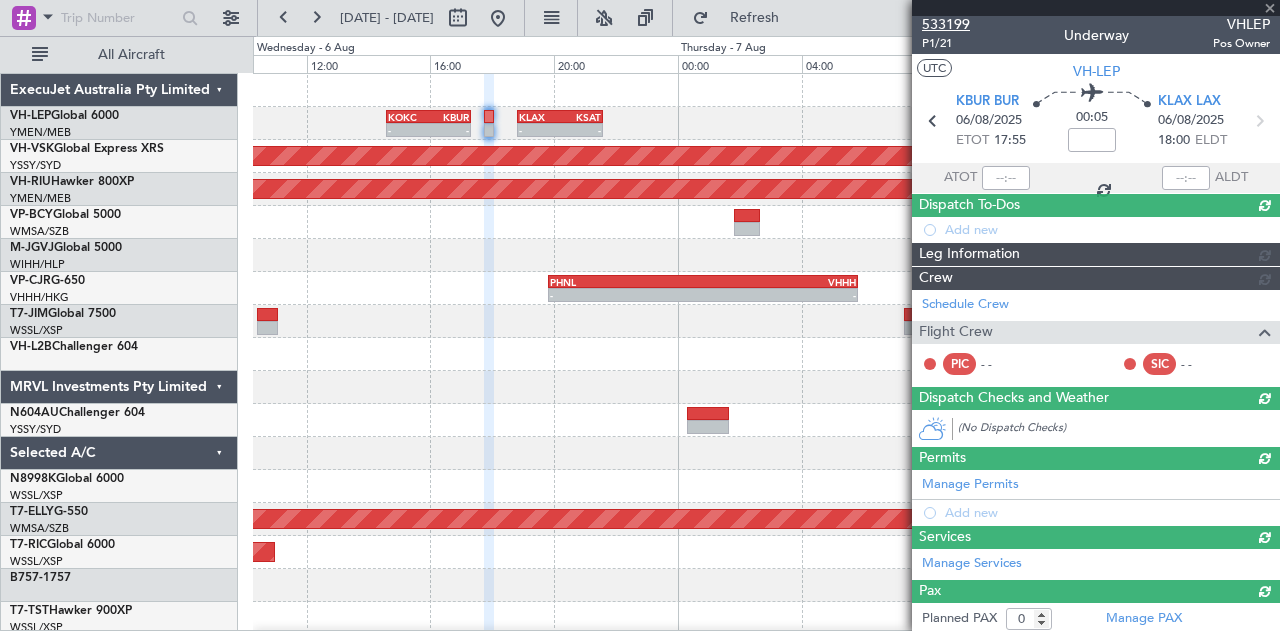 scroll, scrollTop: 48, scrollLeft: 0, axis: vertical 